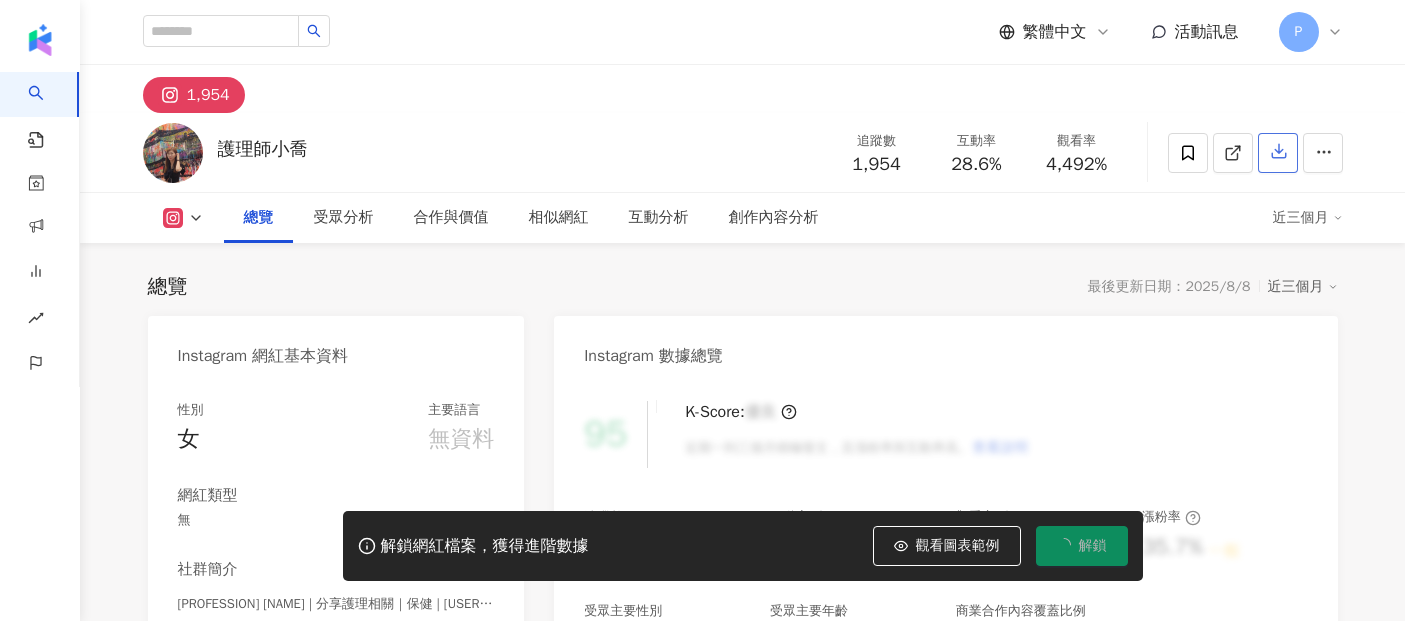 scroll, scrollTop: 0, scrollLeft: 0, axis: both 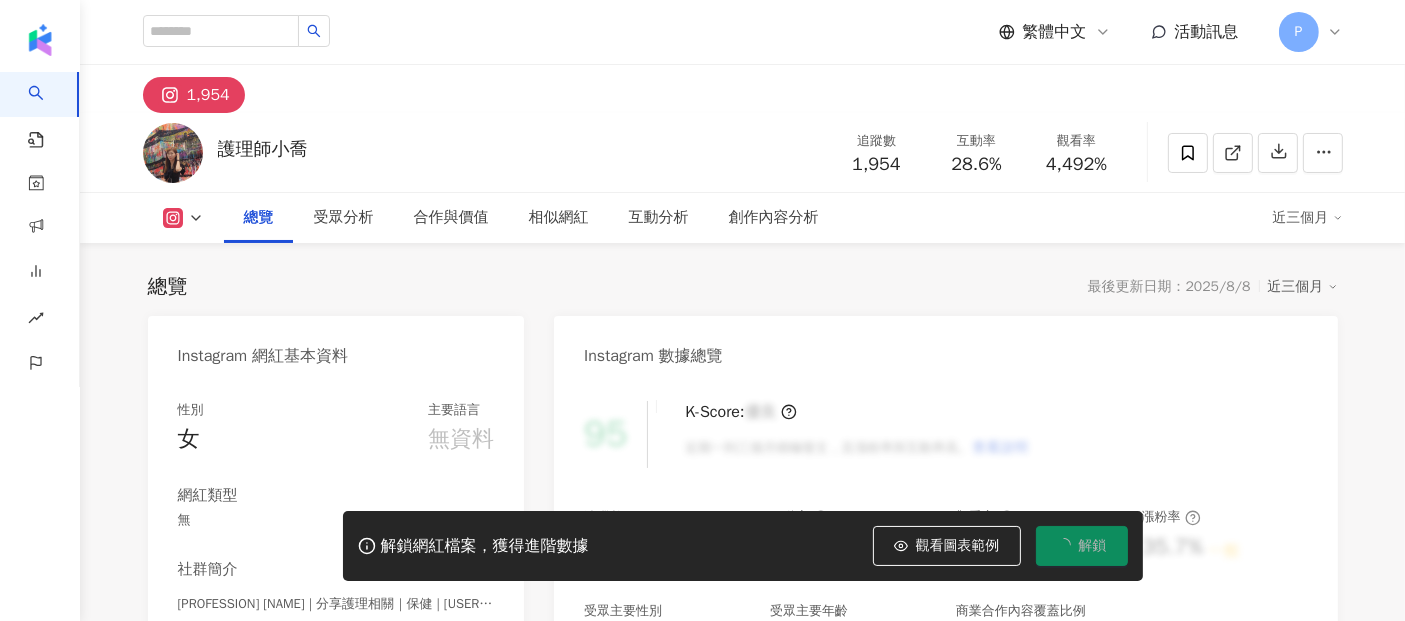 click 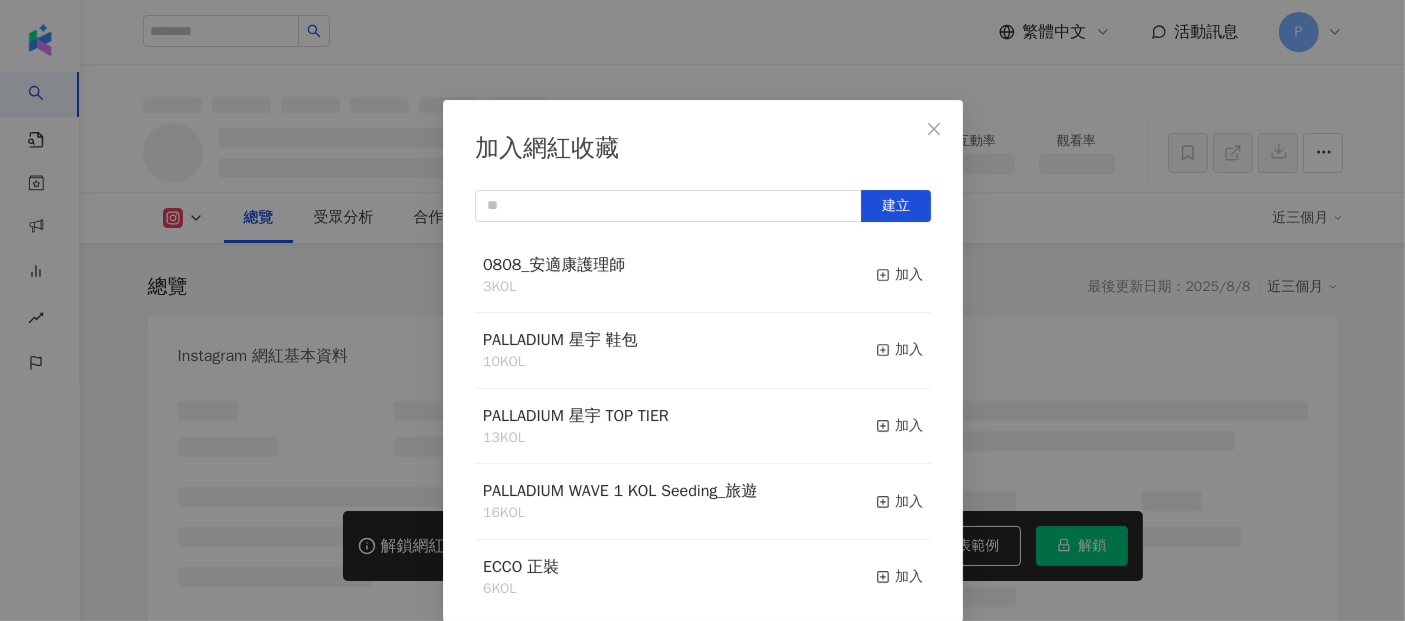 scroll, scrollTop: 0, scrollLeft: 0, axis: both 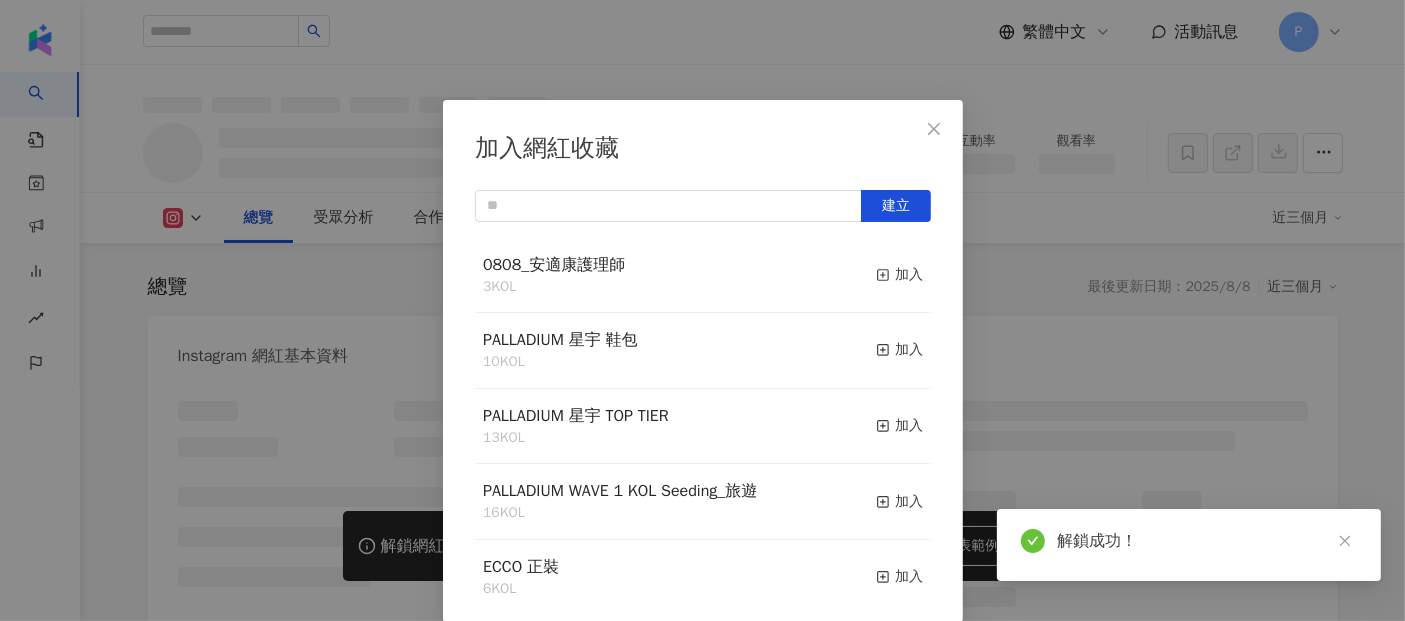 click on "加入網紅收藏 建立 0808_安適康護理師 3  KOL 加入 PALLADIUM 星宇  鞋包 10  KOL 加入 PALLADIUM 星宇 TOP TIER 13  KOL 加入 PALLADIUM WAVE 1 KOL Seeding_旅遊 16  KOL 加入 ECCO 正裝 6  KOL 加入 PALLADIUM WAVE 1 KOL Seeding 24  KOL 加入 Ray要的學院風~ 16  KOL 加入 ECCO 25FW POP UP 11  KOL 加入 ECCO BIOM 0801 2  KOL 加入 SKECHERS 0801 7  KOL 加入" at bounding box center (702, 310) 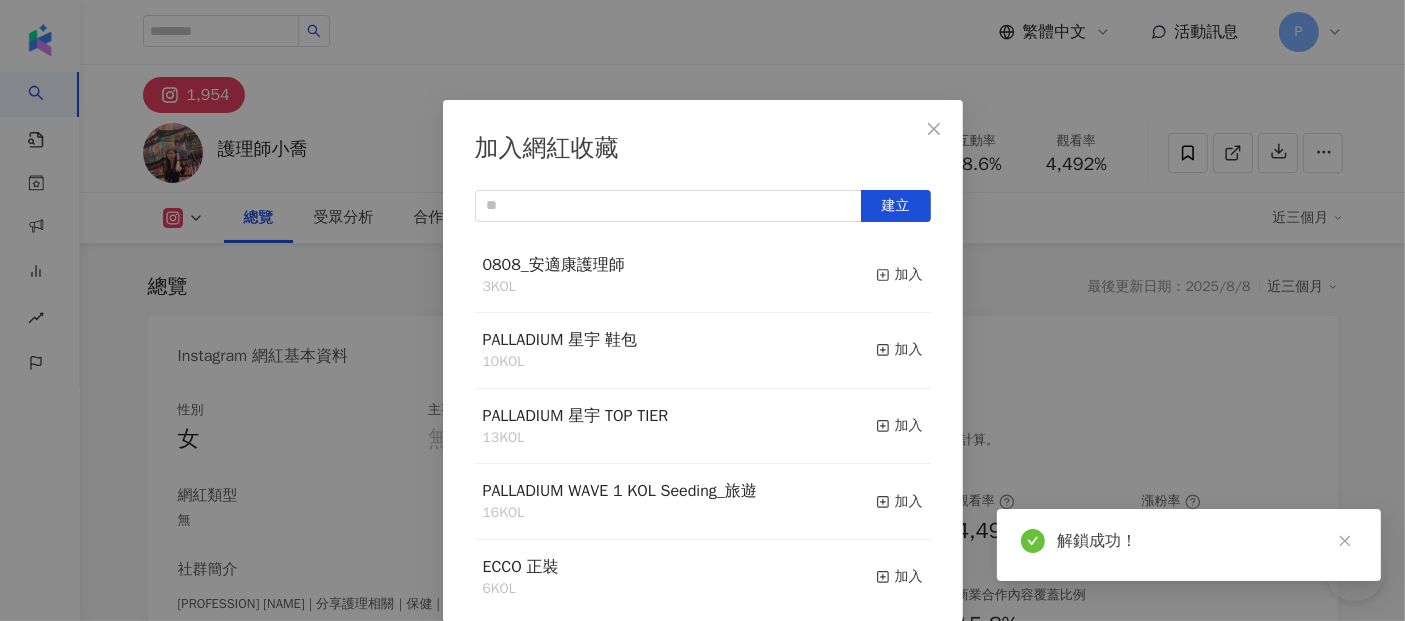 scroll, scrollTop: 111, scrollLeft: 0, axis: vertical 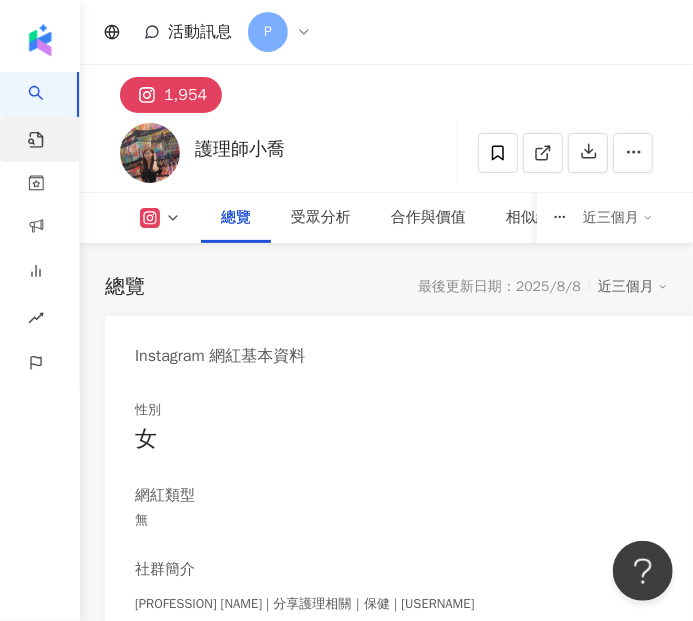 click on "找貼文" at bounding box center [48, 146] 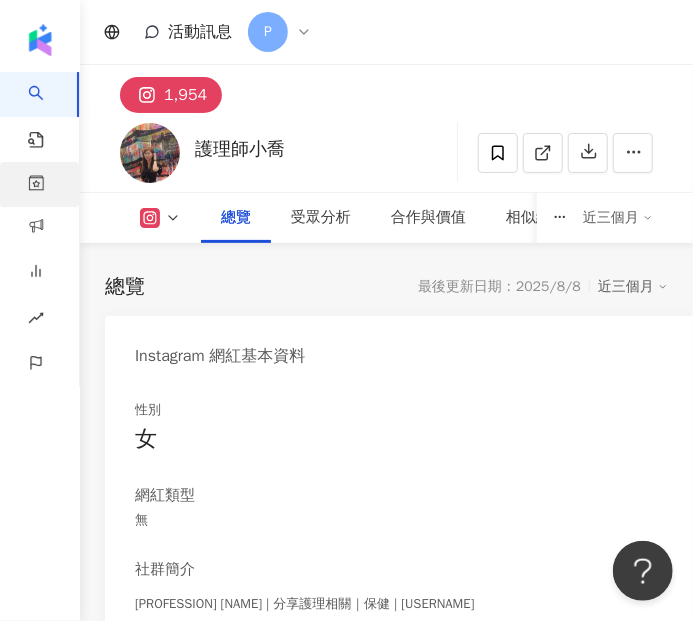 click on "資源庫" at bounding box center (39, 184) 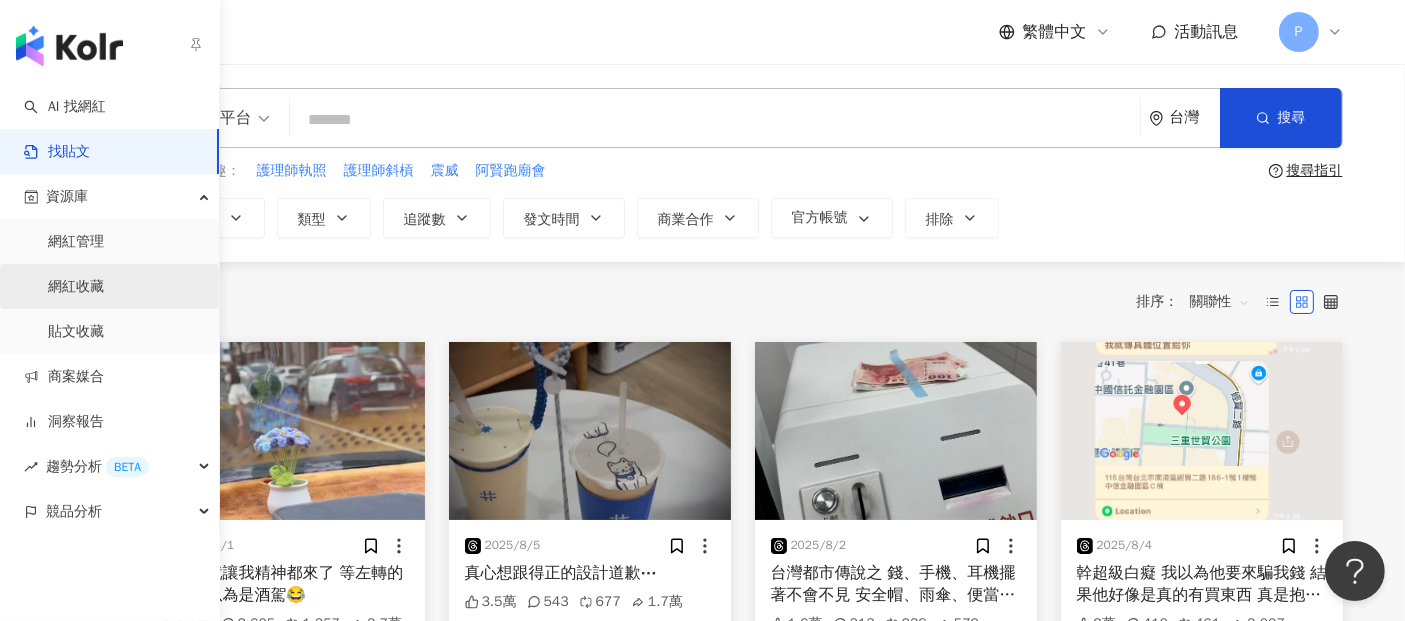 click on "網紅收藏" at bounding box center (76, 287) 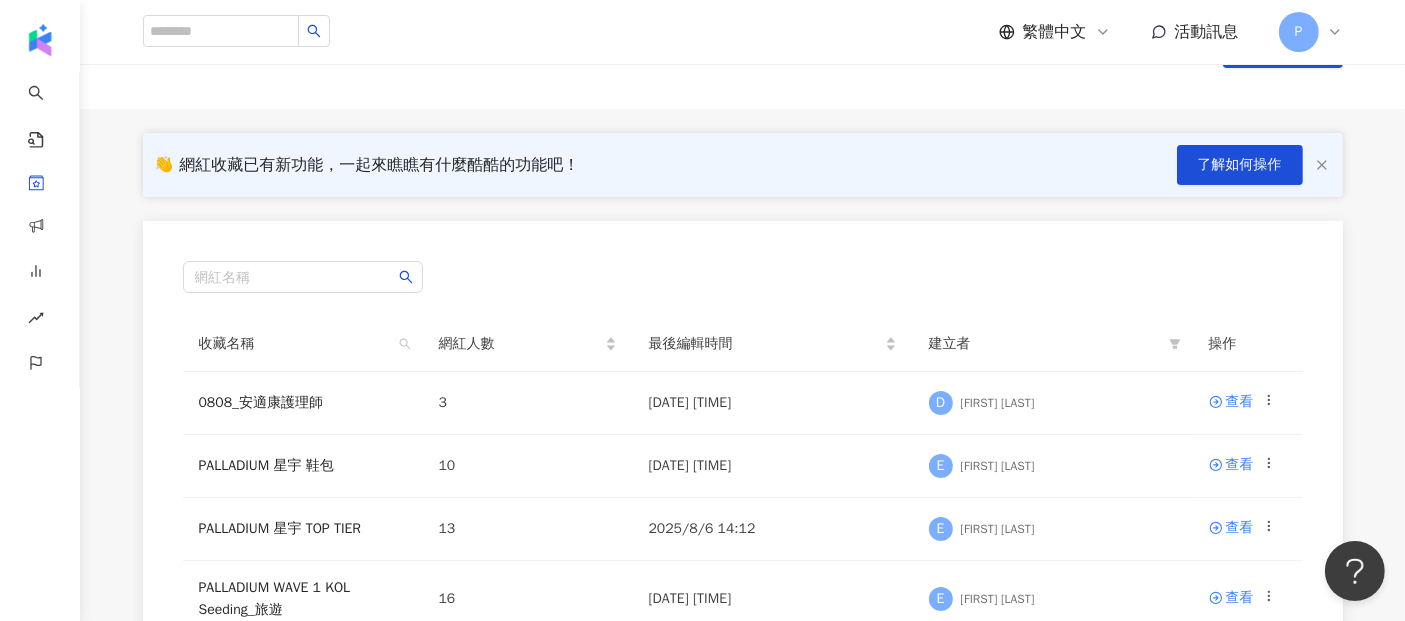 scroll, scrollTop: 111, scrollLeft: 0, axis: vertical 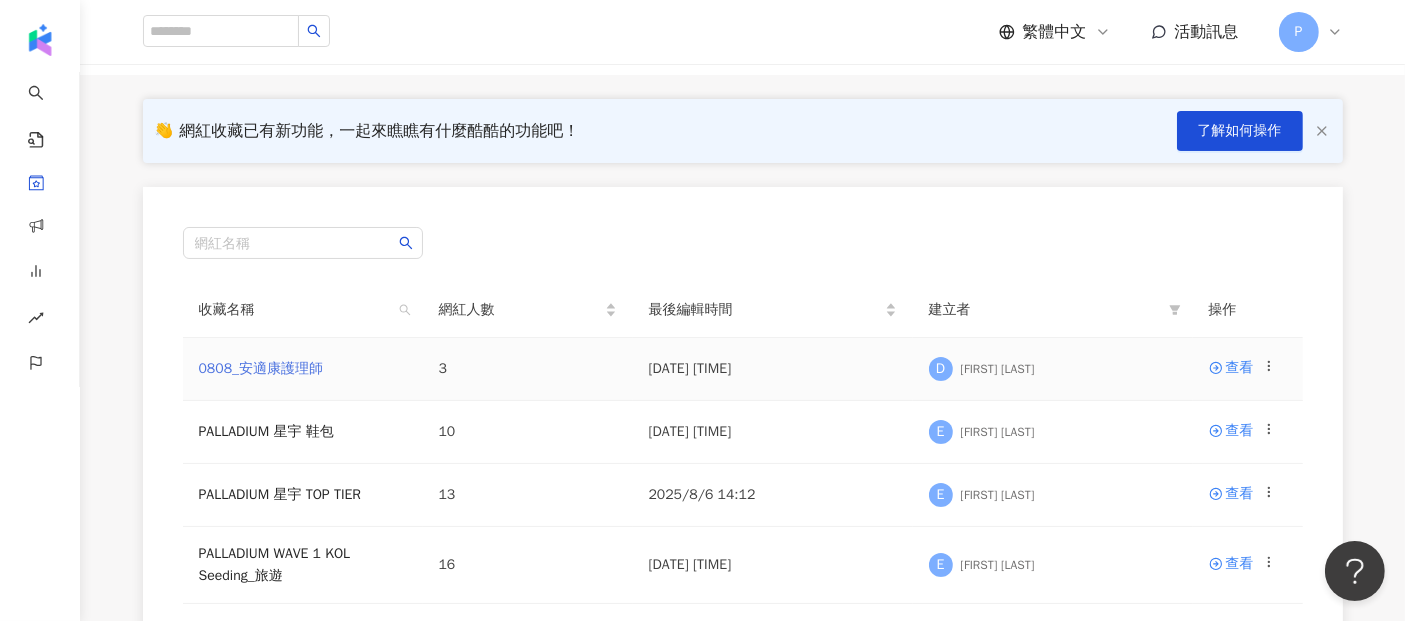click on "0808_安適康護理師" at bounding box center (261, 368) 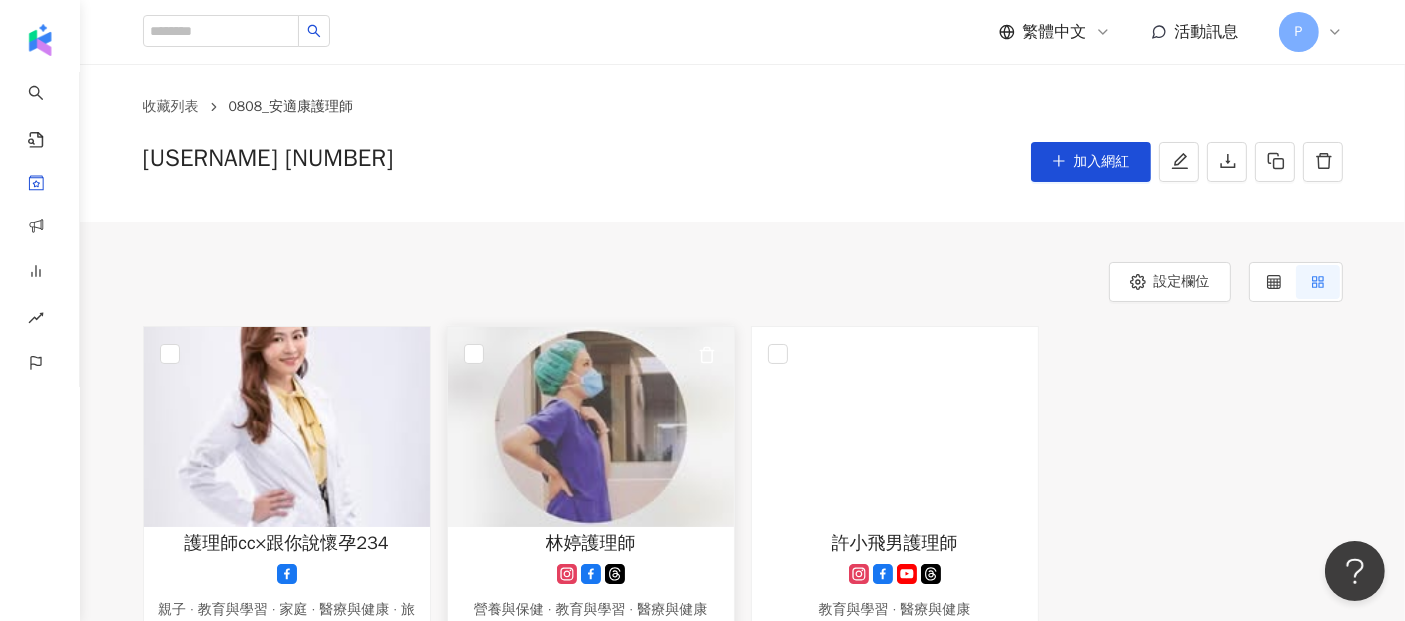 scroll, scrollTop: 0, scrollLeft: 0, axis: both 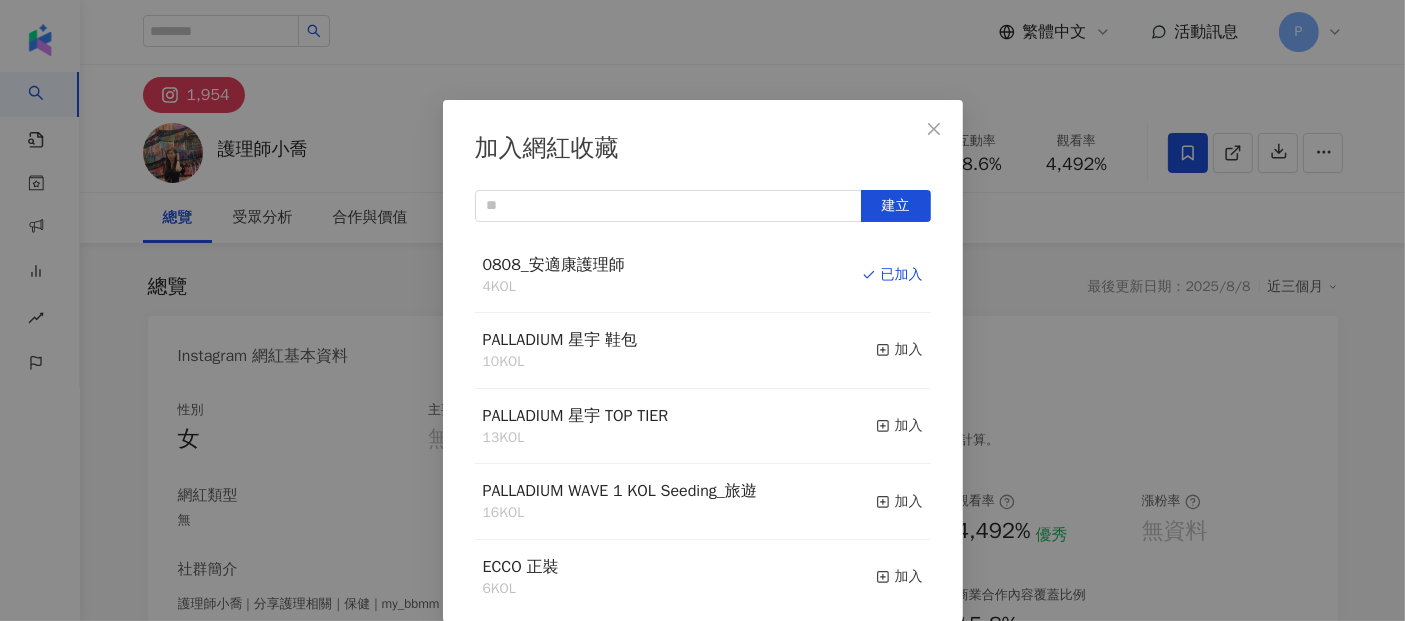 click on "加入網紅收藏 建立 0808_安適康護理師 4  KOL 已加入 PALLADIUM 星宇  鞋包 10  KOL 加入 PALLADIUM 星宇 TOP TIER 13  KOL 加入 PALLADIUM WAVE 1 KOL Seeding_旅遊 16  KOL 加入 ECCO 正裝 6  KOL 加入 PALLADIUM WAVE 1 KOL Seeding 24  KOL 加入 Ray要的學院風~ 16  KOL 加入 ECCO 25FW POP UP 11  KOL 加入 ECCO BIOM 0801 2  KOL 加入 SKECHERS 0801 7  KOL 加入" at bounding box center [702, 310] 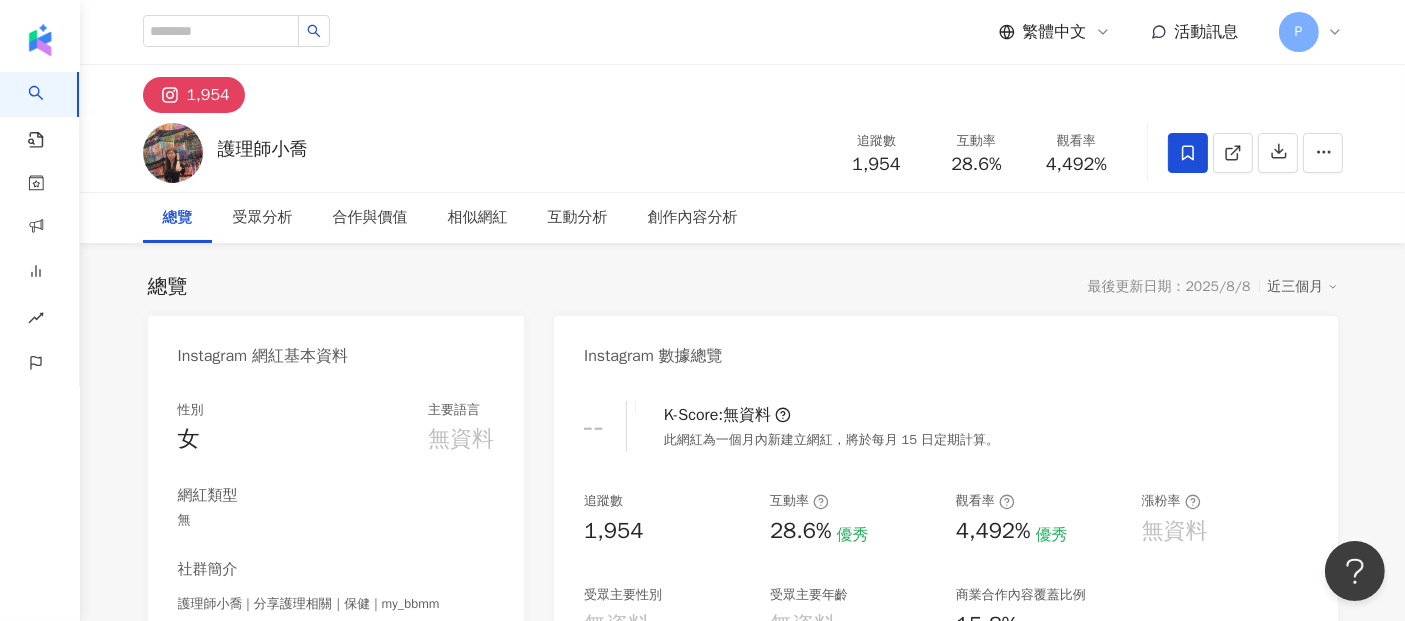 scroll, scrollTop: 0, scrollLeft: 0, axis: both 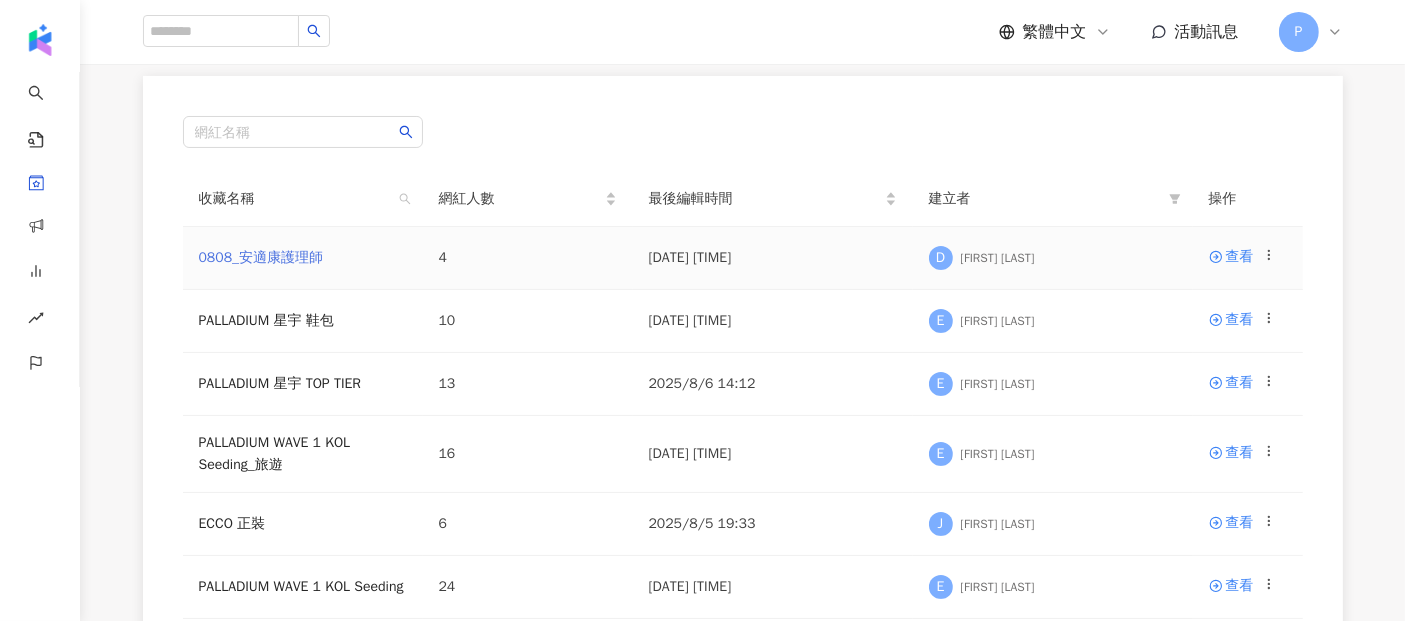 click on "0808_安適康護理師" at bounding box center [261, 257] 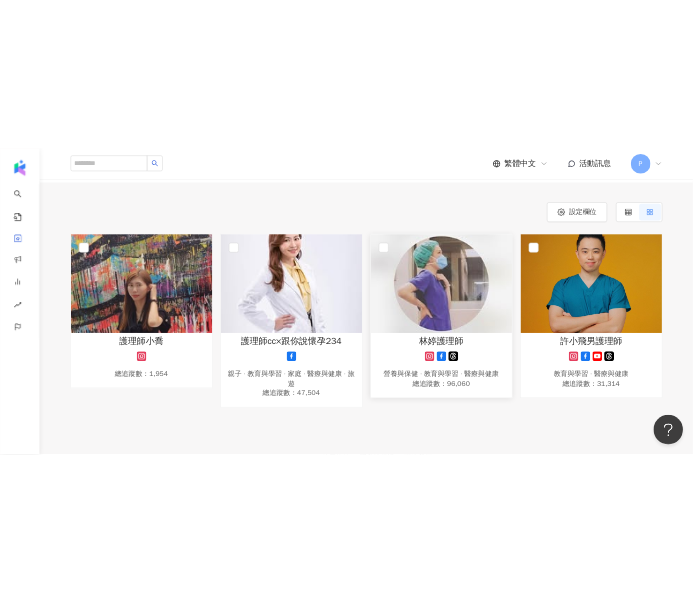 scroll, scrollTop: 222, scrollLeft: 0, axis: vertical 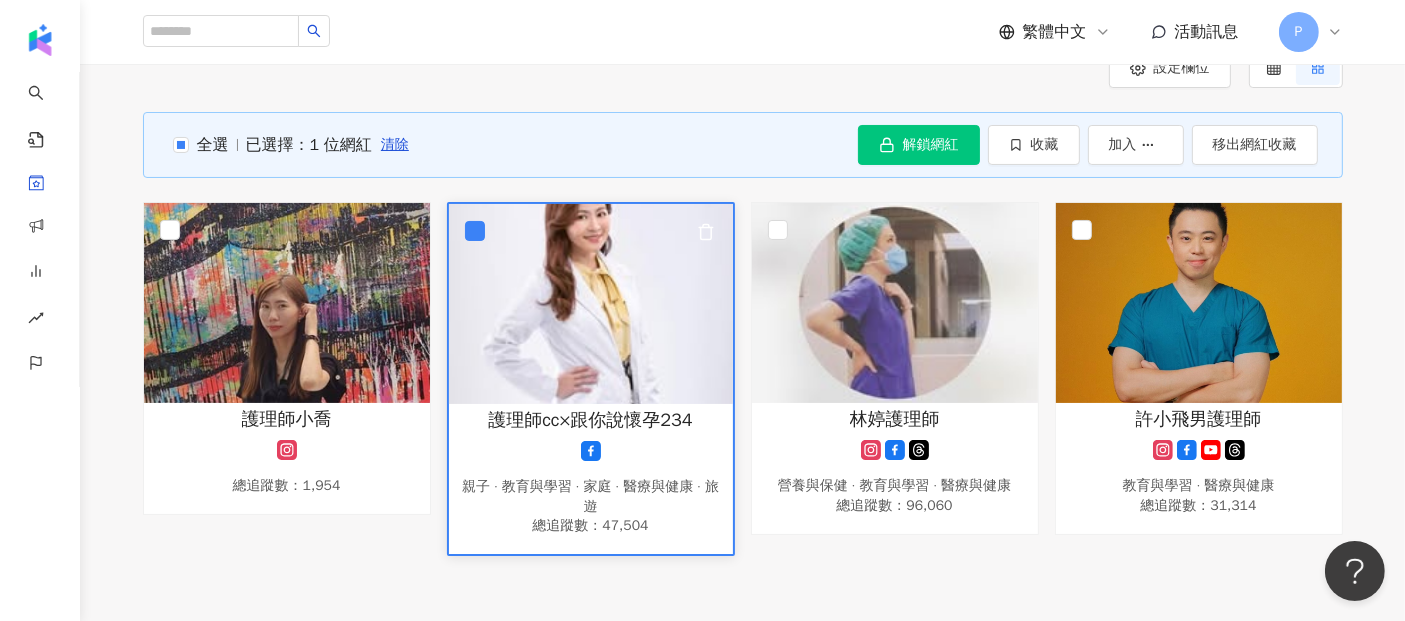 click at bounding box center (591, 304) 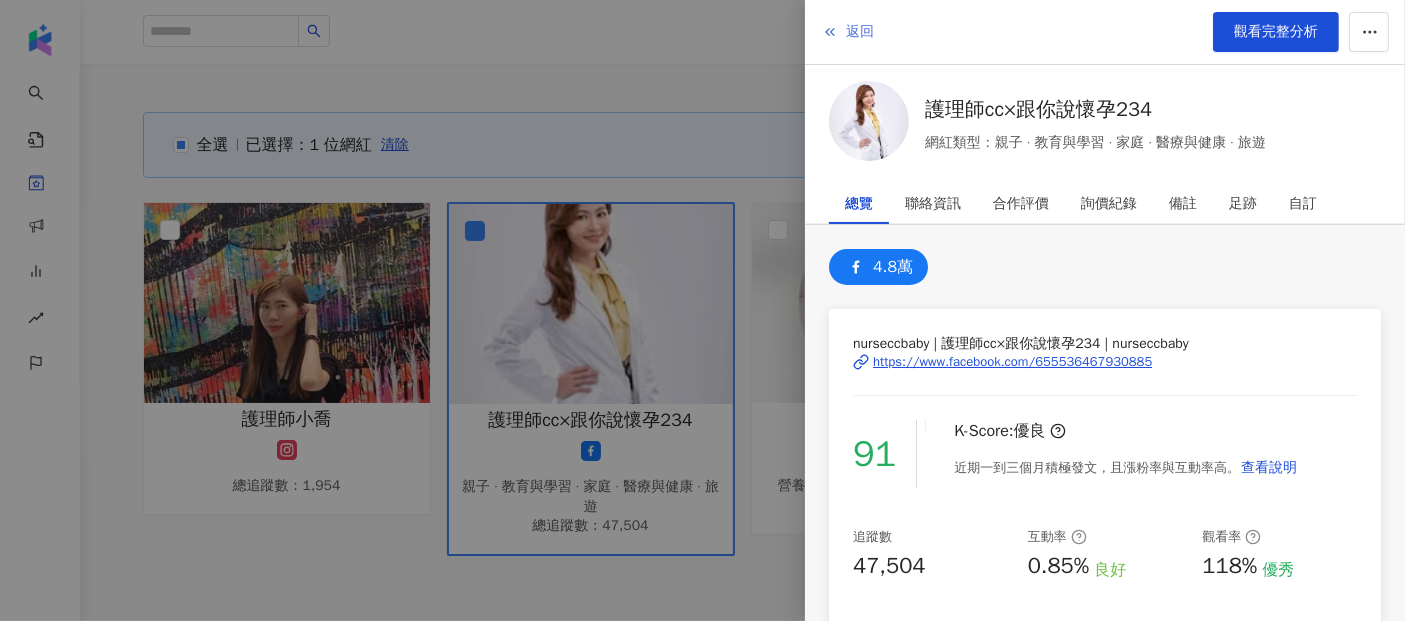click on "返回" at bounding box center [860, 32] 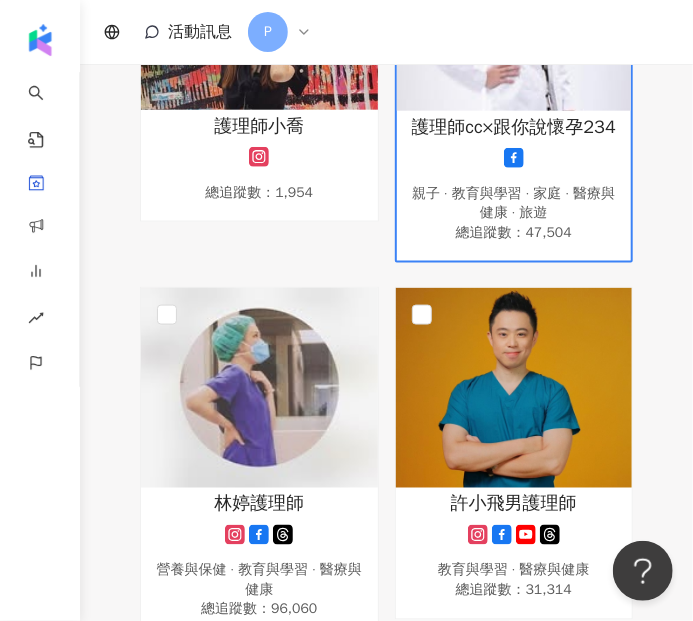 scroll, scrollTop: 573, scrollLeft: 0, axis: vertical 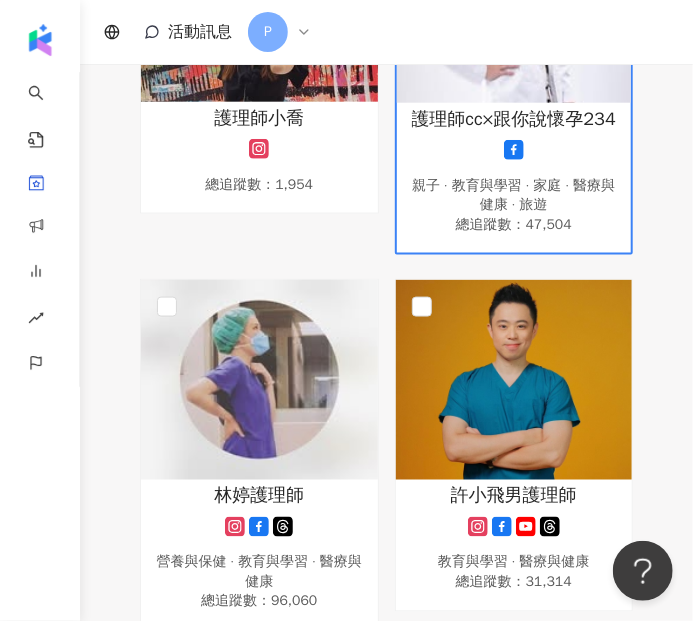 click on "全選 已選擇：1 位網紅 清除 解鎖網紅 收藏 加入 移出網紅收藏 護理師小喬  總追蹤數 ： 1,954 護理師cc×跟你說懷孕234 親子 · 教育與學習 · 家庭 · 醫療與健康 · 旅遊 總追蹤數 ： 47,504 林婷護理師 營養與保健 · 教育與學習 · 醫療與健康 總追蹤數 ： 96,060 許小飛男護理師 教育與學習 · 醫療與健康 總追蹤數 ： 31,314" at bounding box center (386, 196) 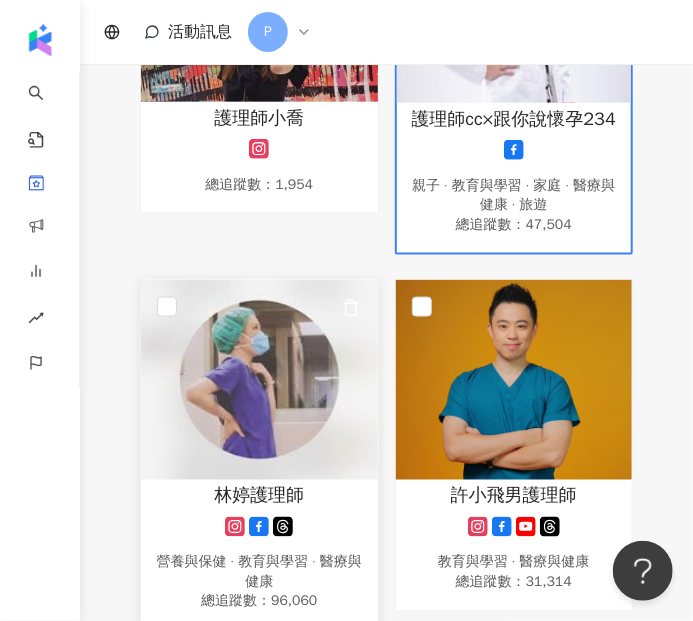 click at bounding box center [259, 380] 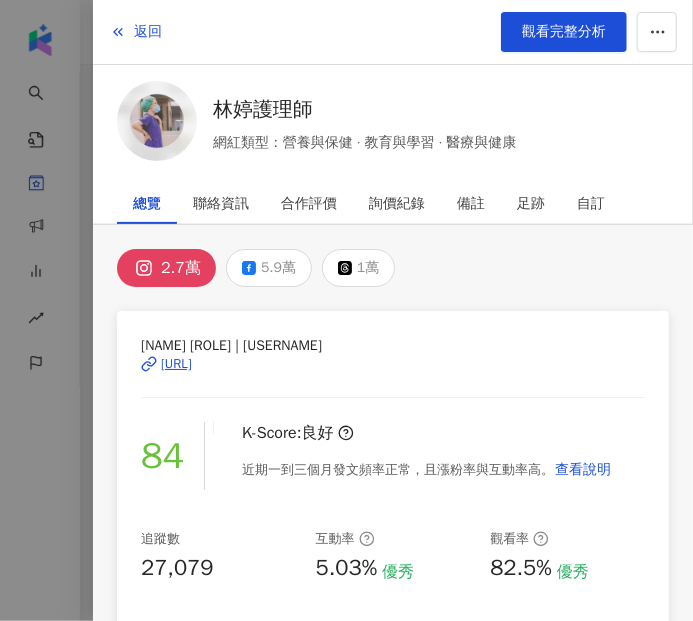 scroll, scrollTop: 462, scrollLeft: 0, axis: vertical 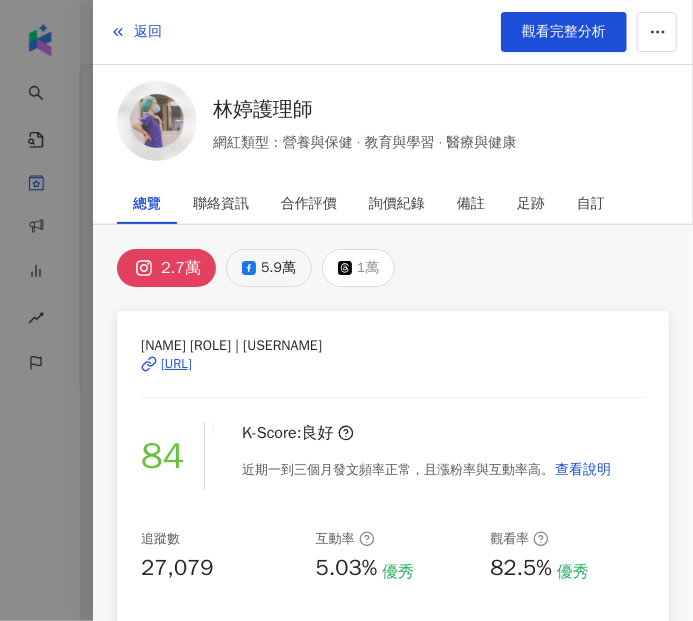 click on "5.9萬" at bounding box center (278, 268) 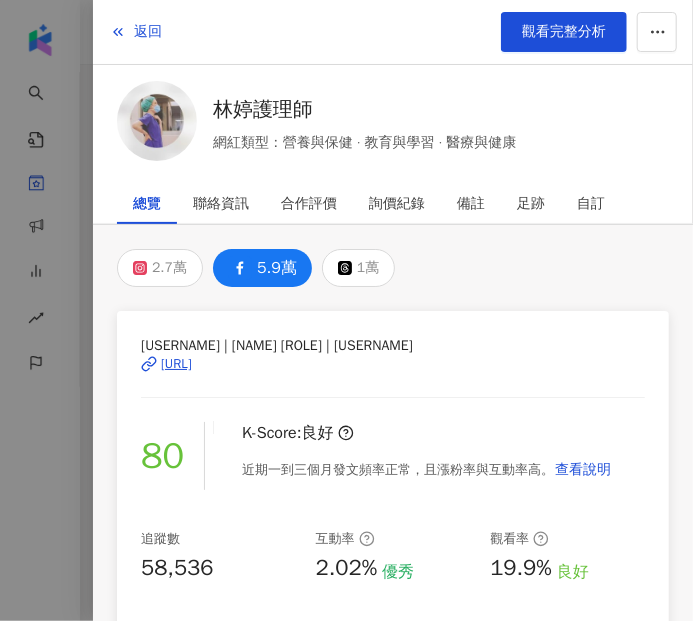 drag, startPoint x: 278, startPoint y: 264, endPoint x: 249, endPoint y: 284, distance: 35.22783 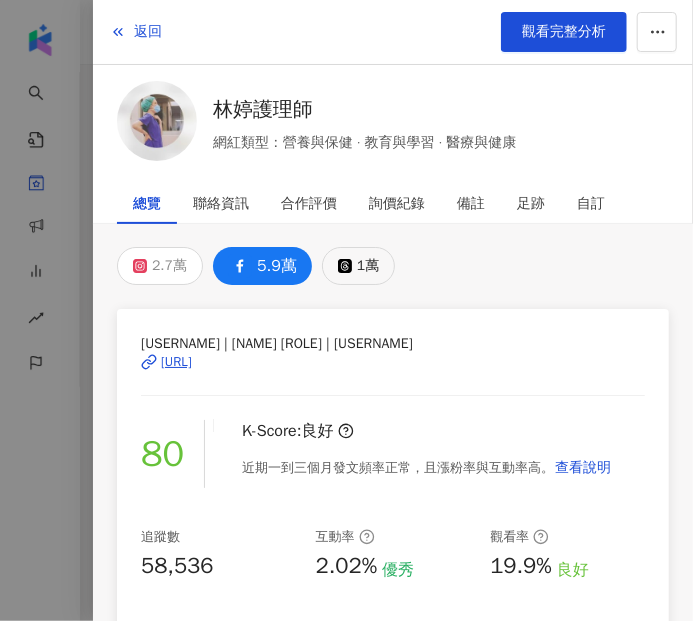scroll, scrollTop: 0, scrollLeft: 0, axis: both 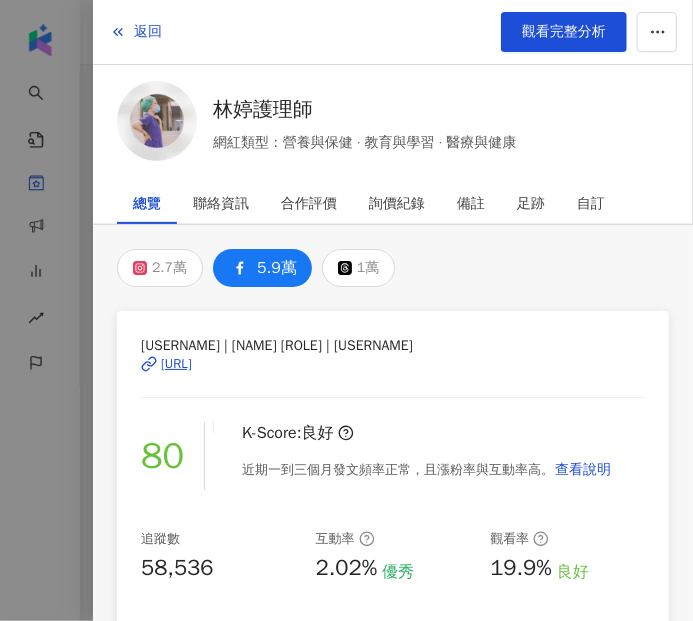 drag, startPoint x: 265, startPoint y: 264, endPoint x: 222, endPoint y: 411, distance: 153.16005 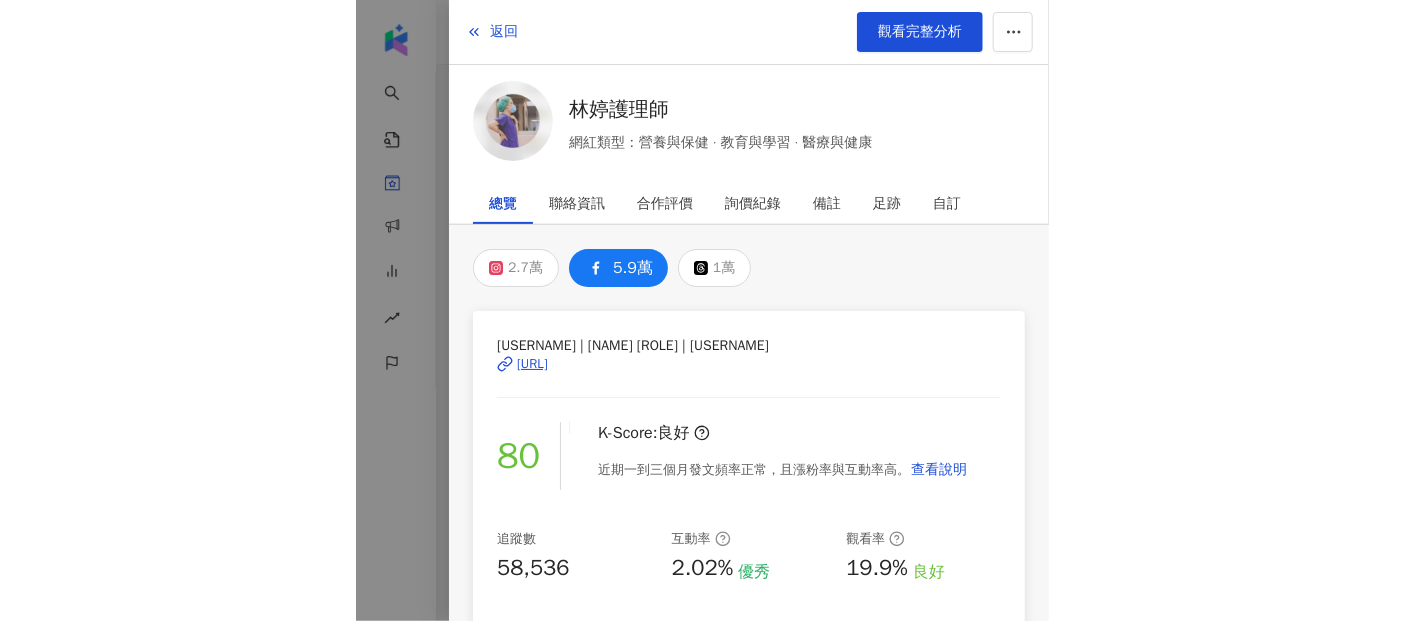 scroll, scrollTop: 0, scrollLeft: 0, axis: both 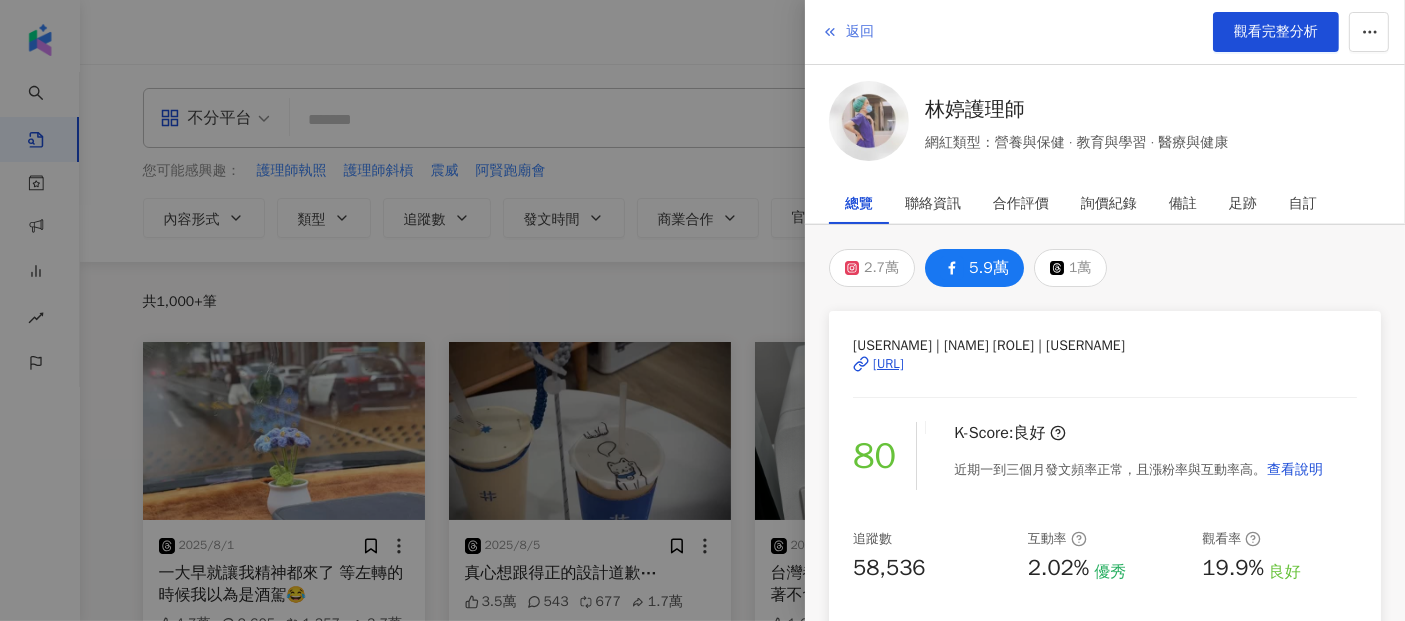 click on "返回" at bounding box center (848, 32) 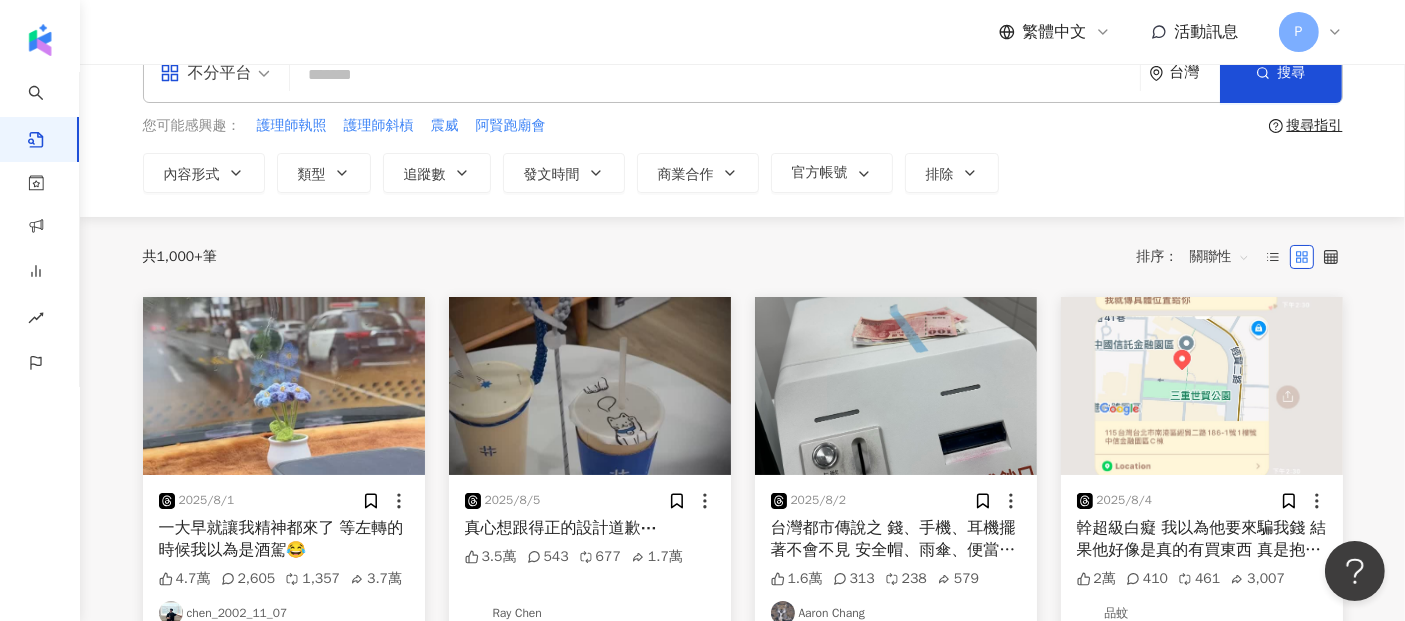 scroll, scrollTop: 0, scrollLeft: 0, axis: both 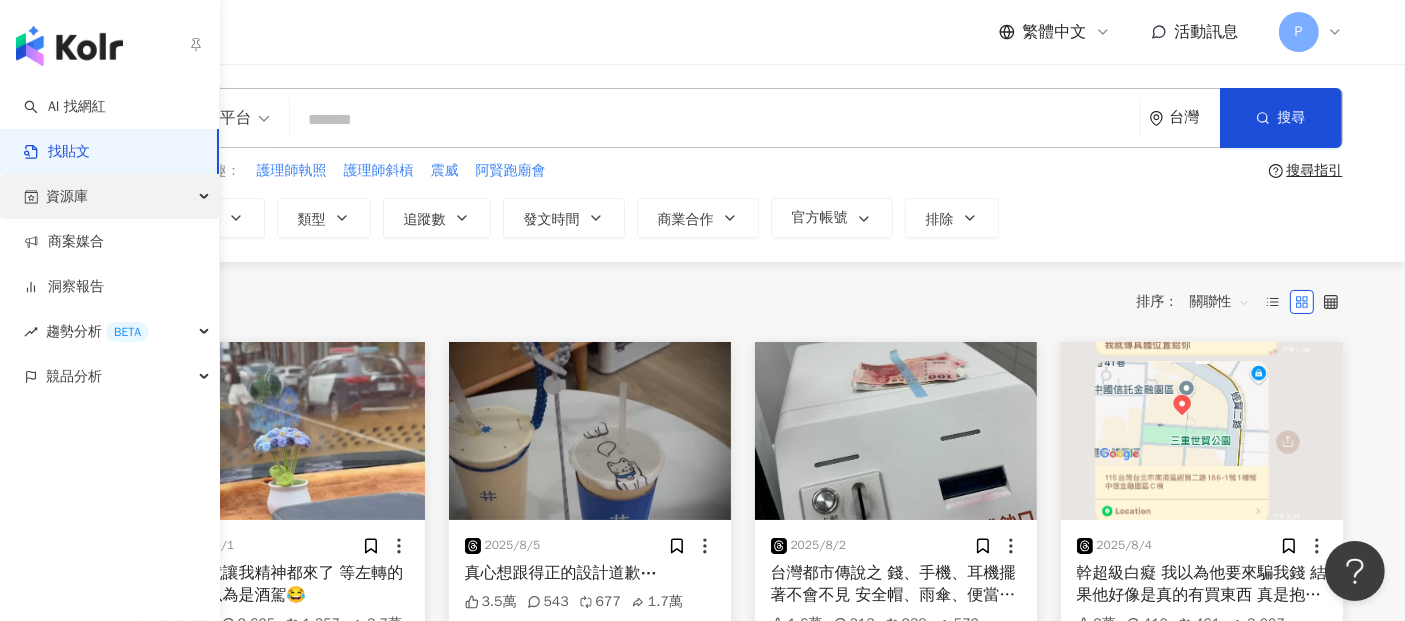 click on "資源庫" at bounding box center [67, 196] 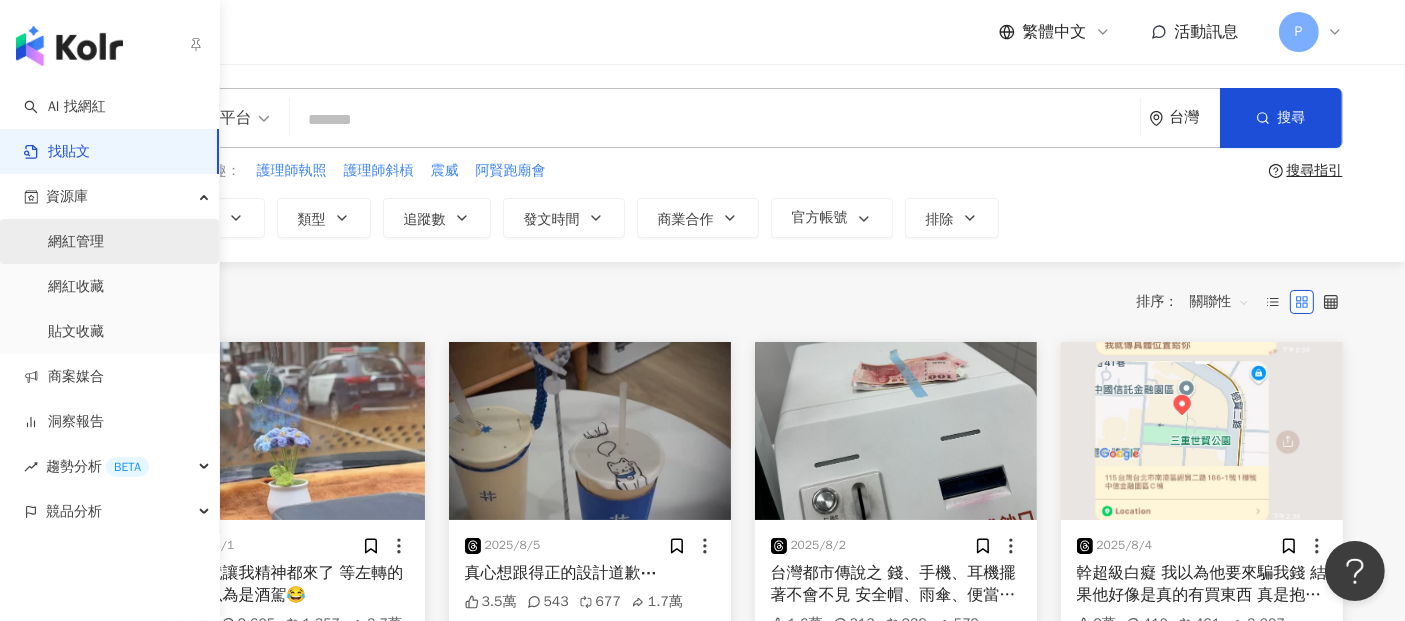 click on "網紅管理" at bounding box center [76, 242] 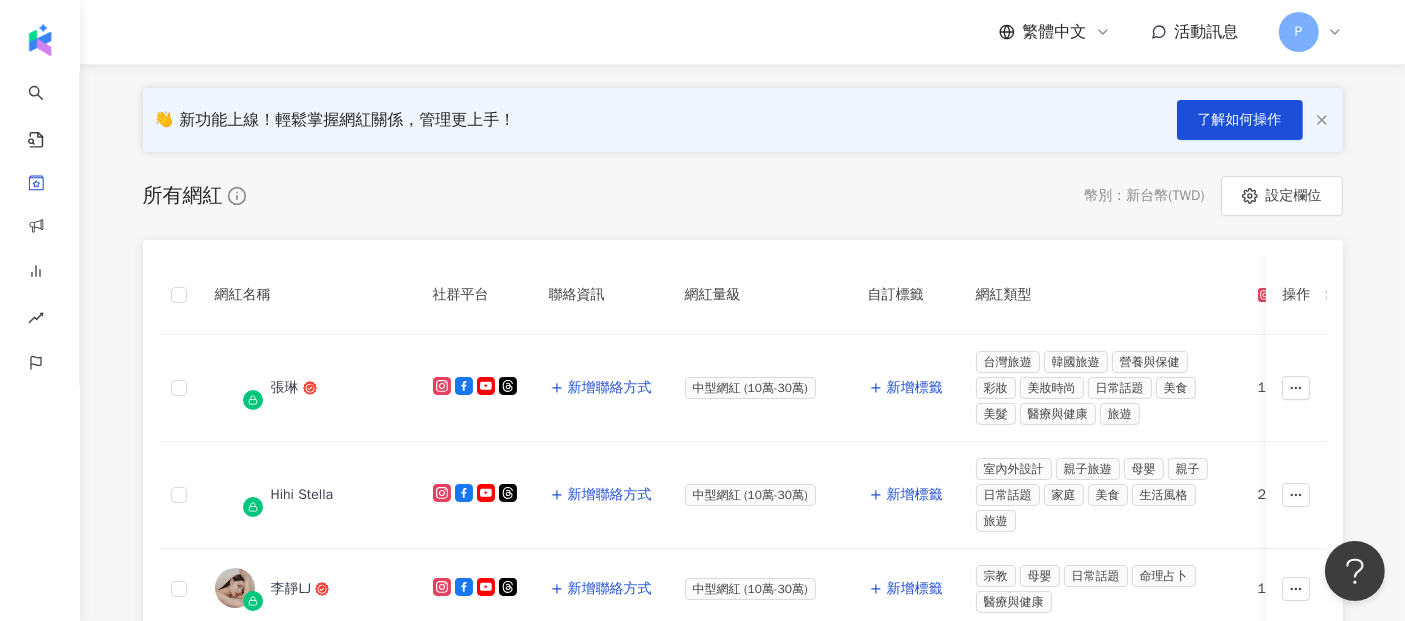 scroll, scrollTop: 0, scrollLeft: 0, axis: both 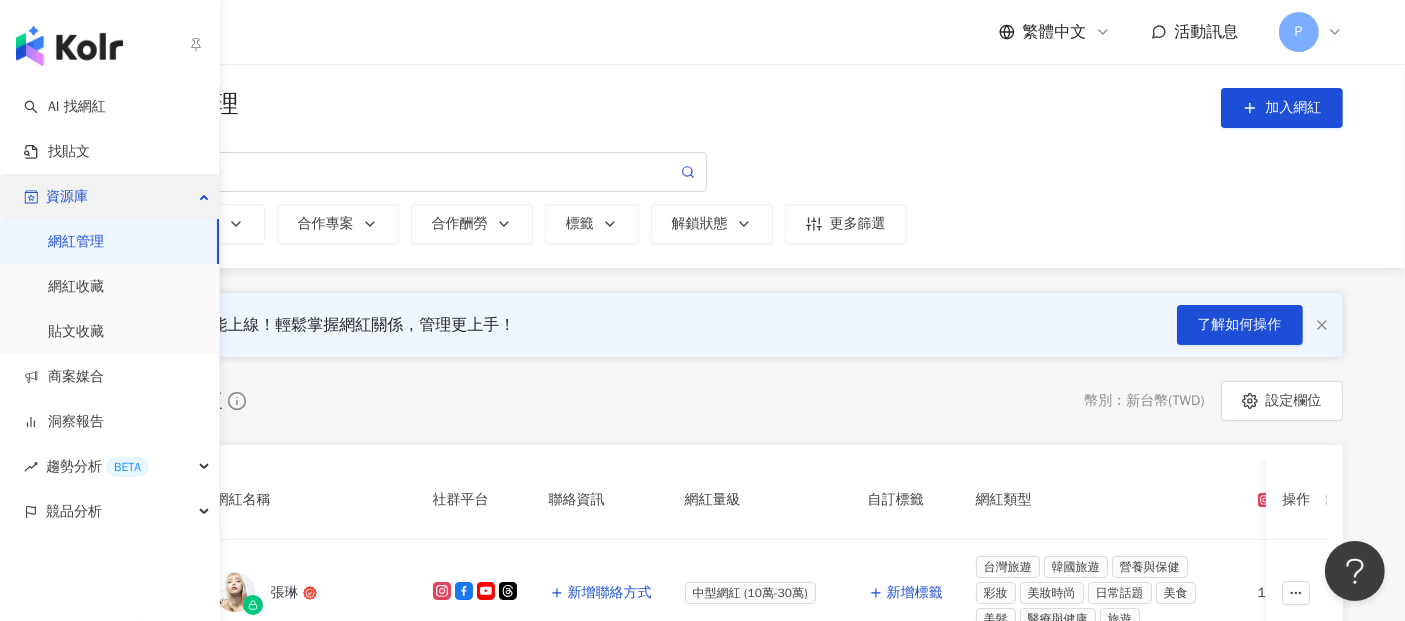 click on "資源庫" at bounding box center [109, 196] 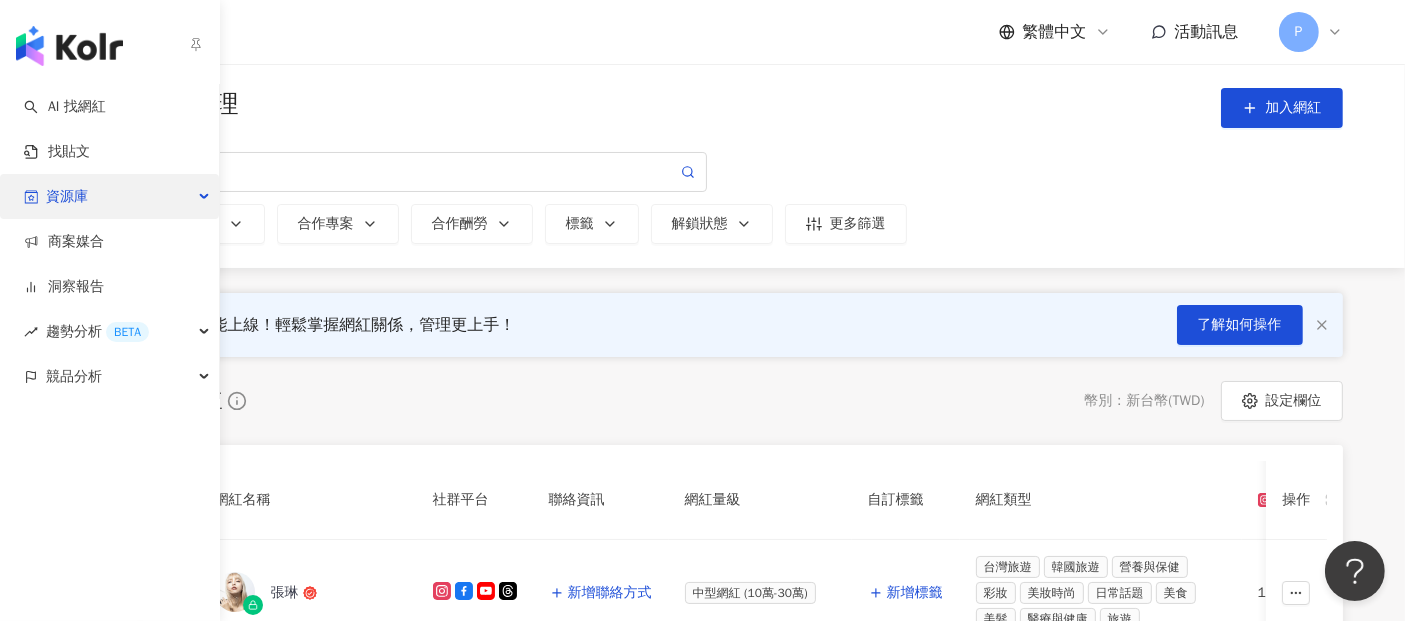 click on "資源庫" at bounding box center [67, 196] 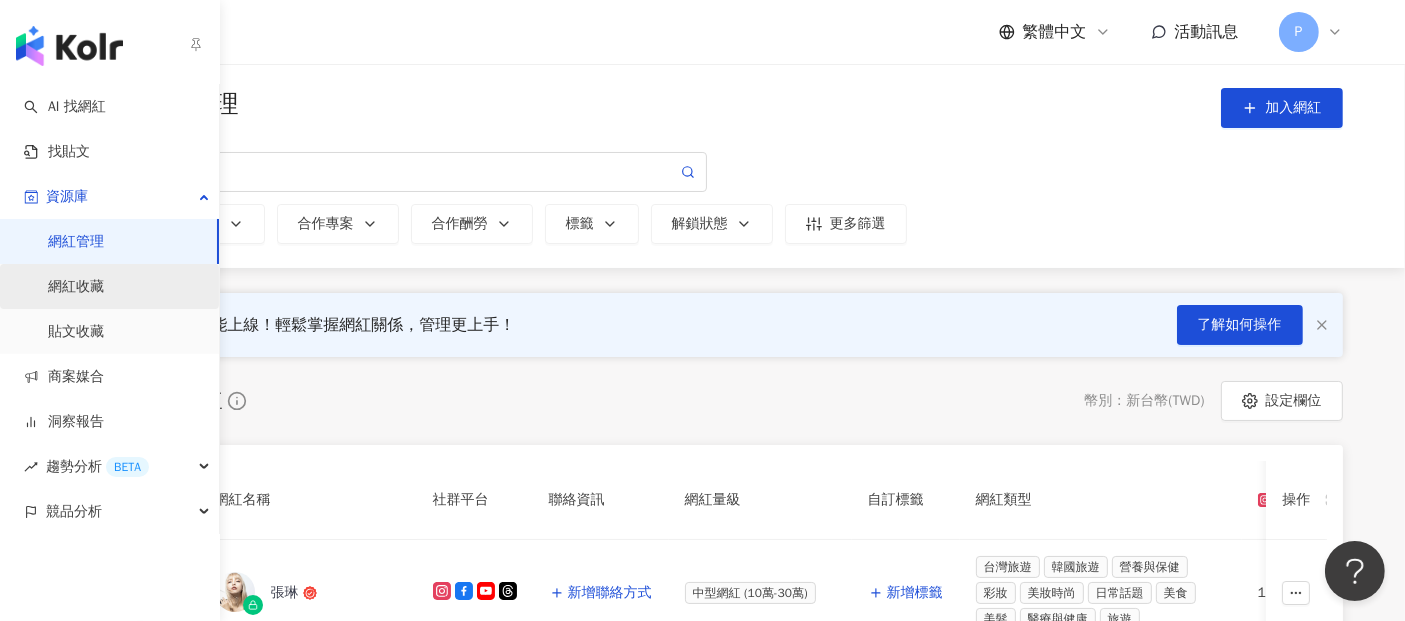 click on "網紅收藏" at bounding box center [76, 287] 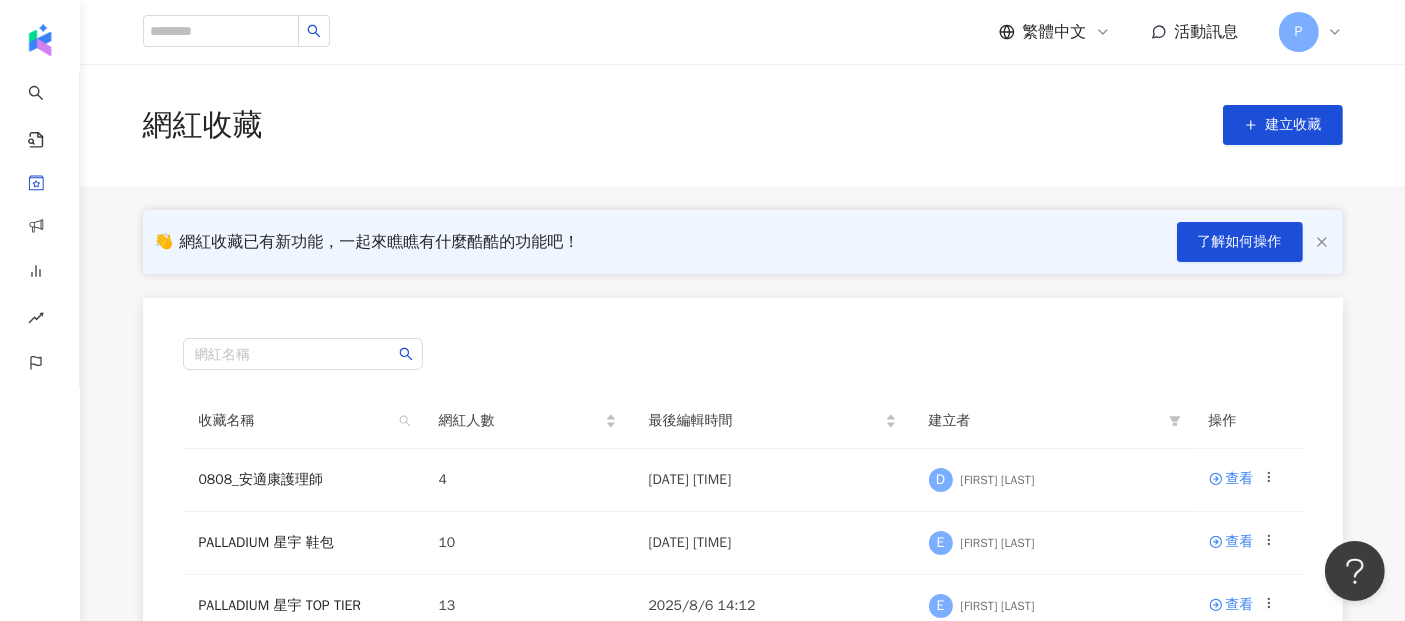 scroll, scrollTop: 222, scrollLeft: 0, axis: vertical 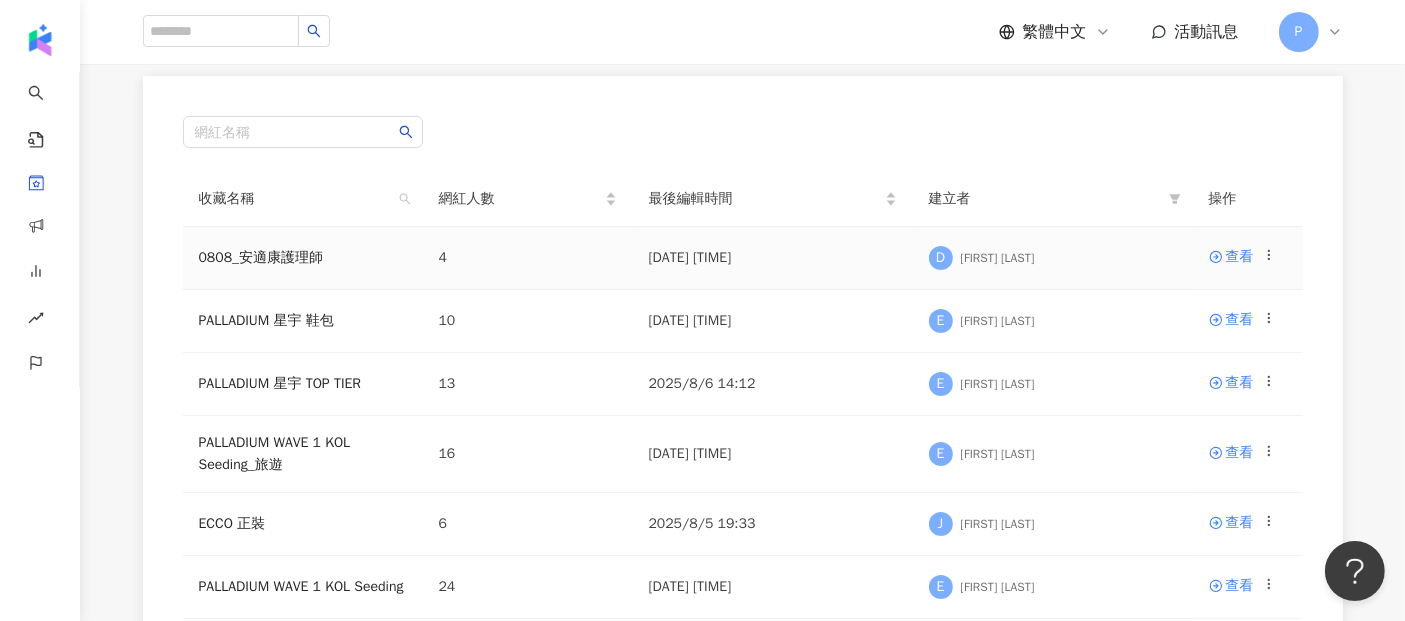 click on "0808_安適康護理師" at bounding box center [303, 258] 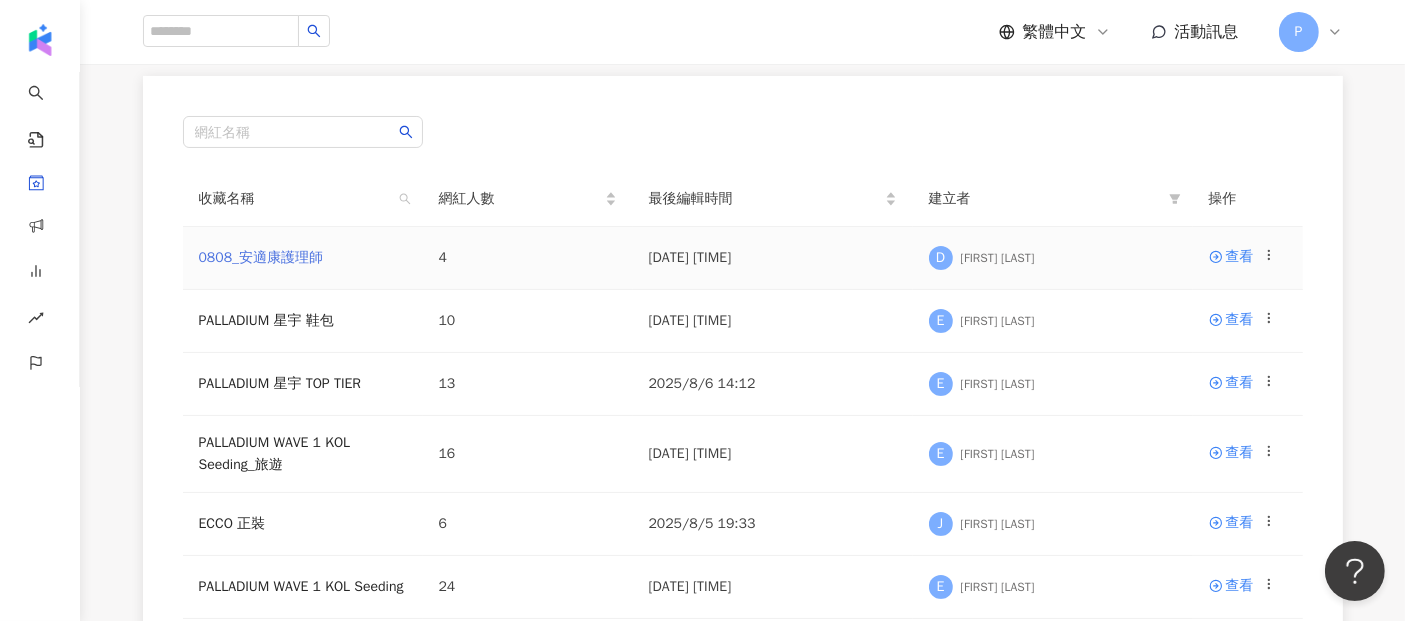 click on "0808_安適康護理師" at bounding box center (261, 257) 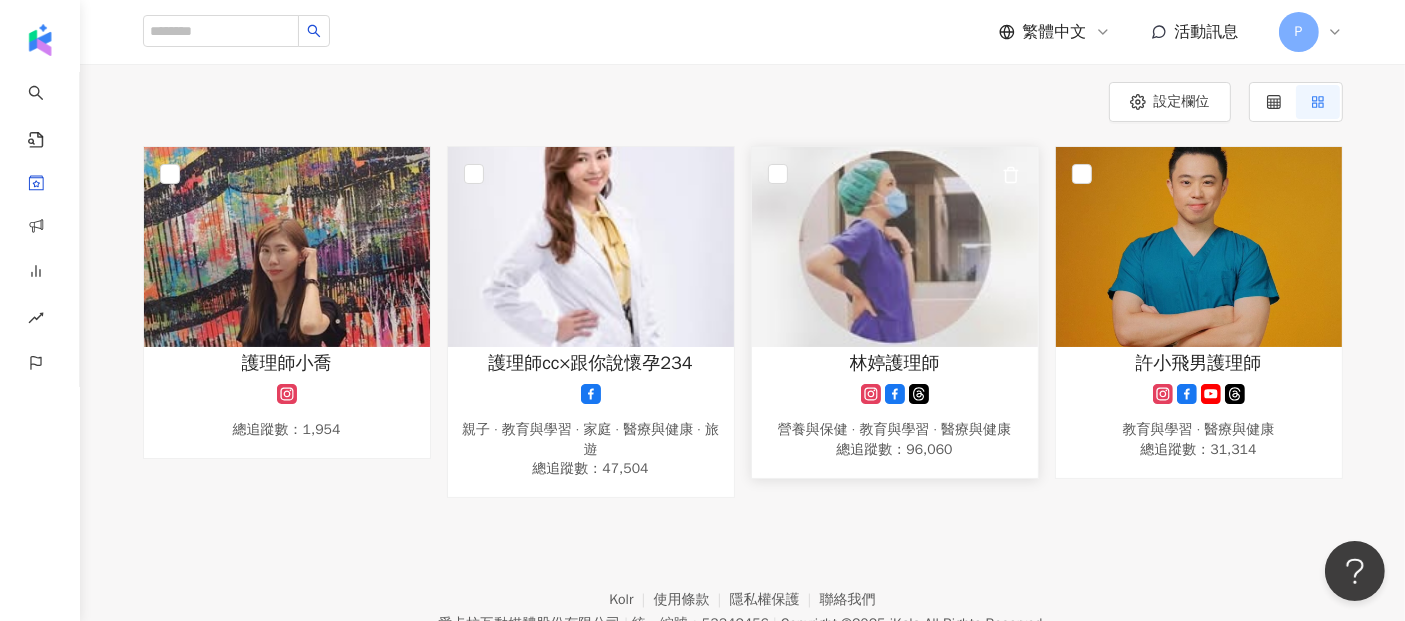 scroll, scrollTop: 222, scrollLeft: 0, axis: vertical 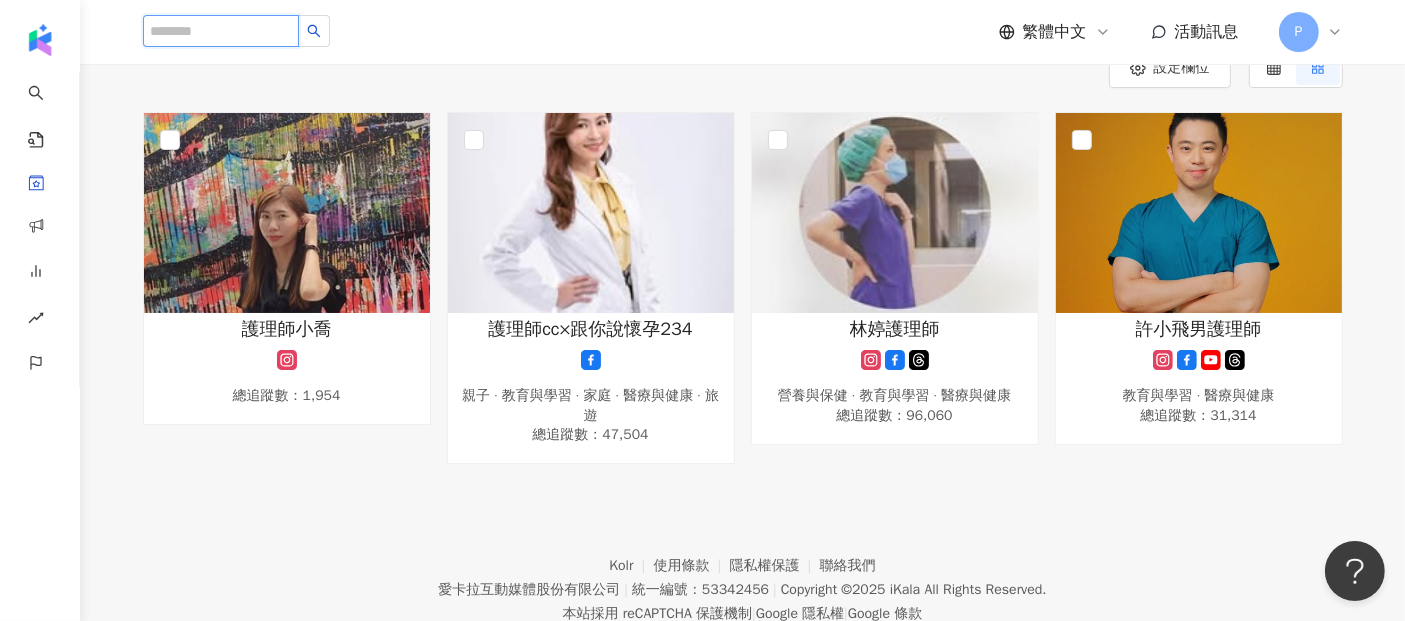 click at bounding box center [221, 31] 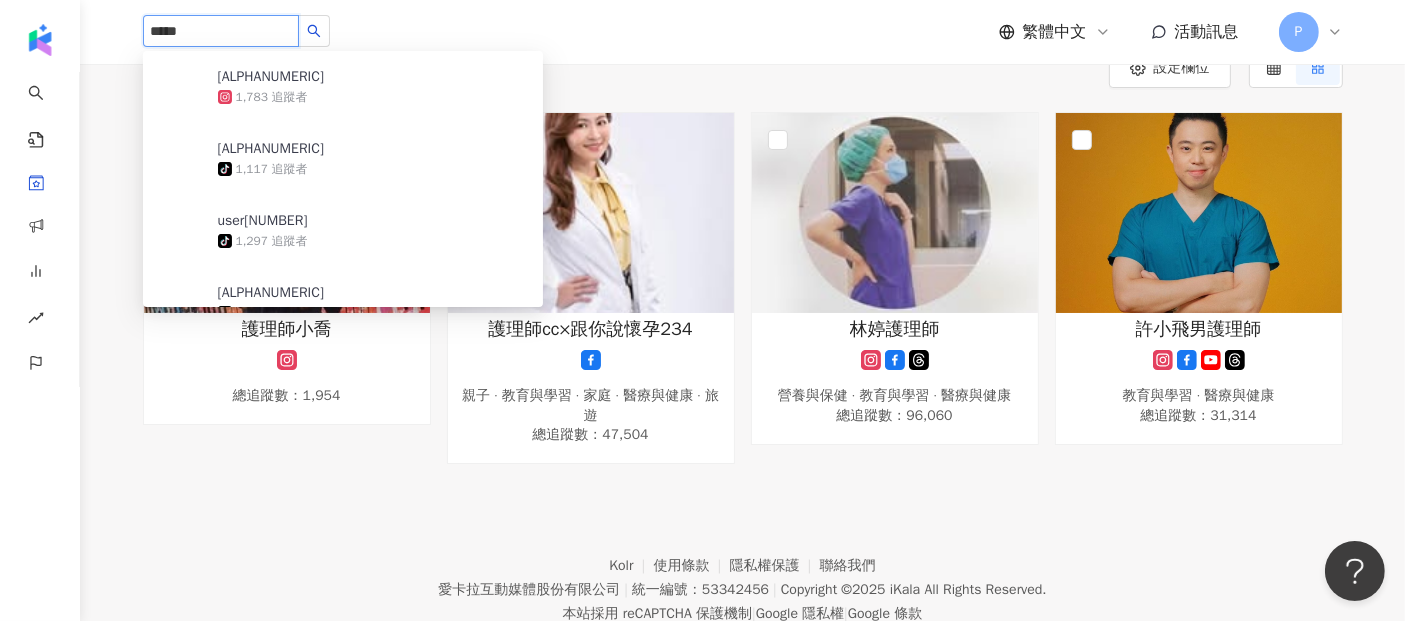 type on "***" 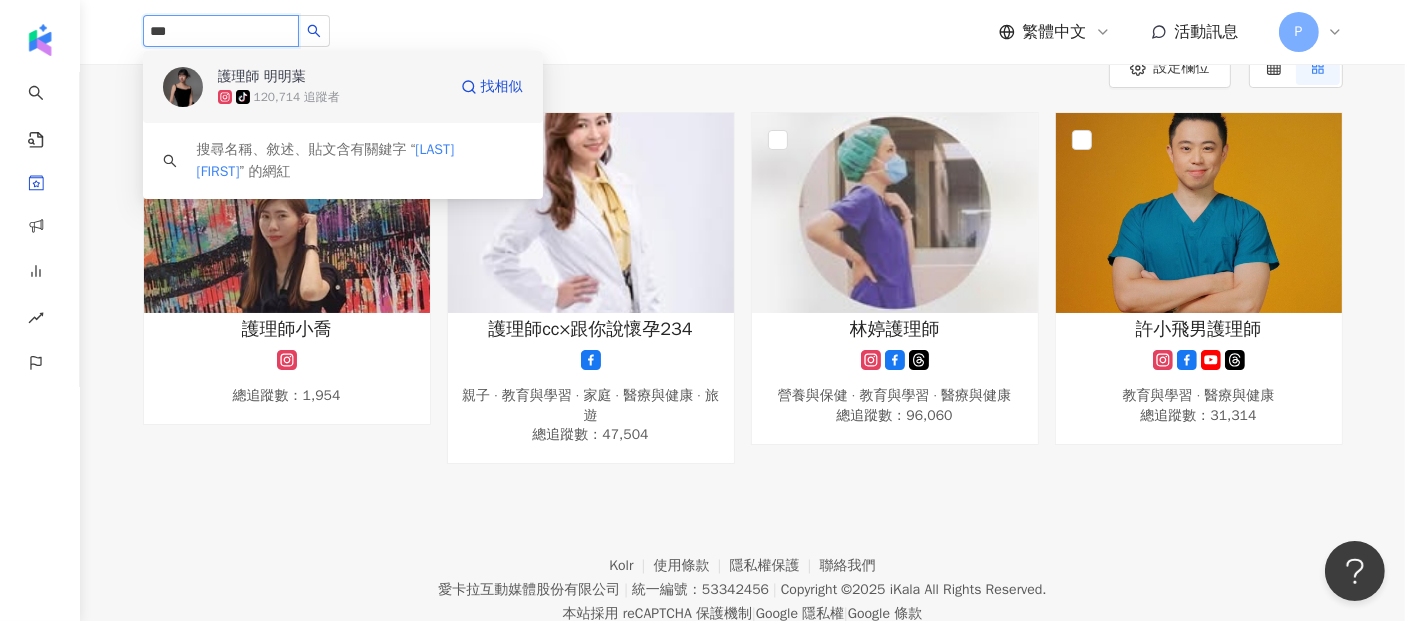 click on "護理師 明明葉" at bounding box center (262, 77) 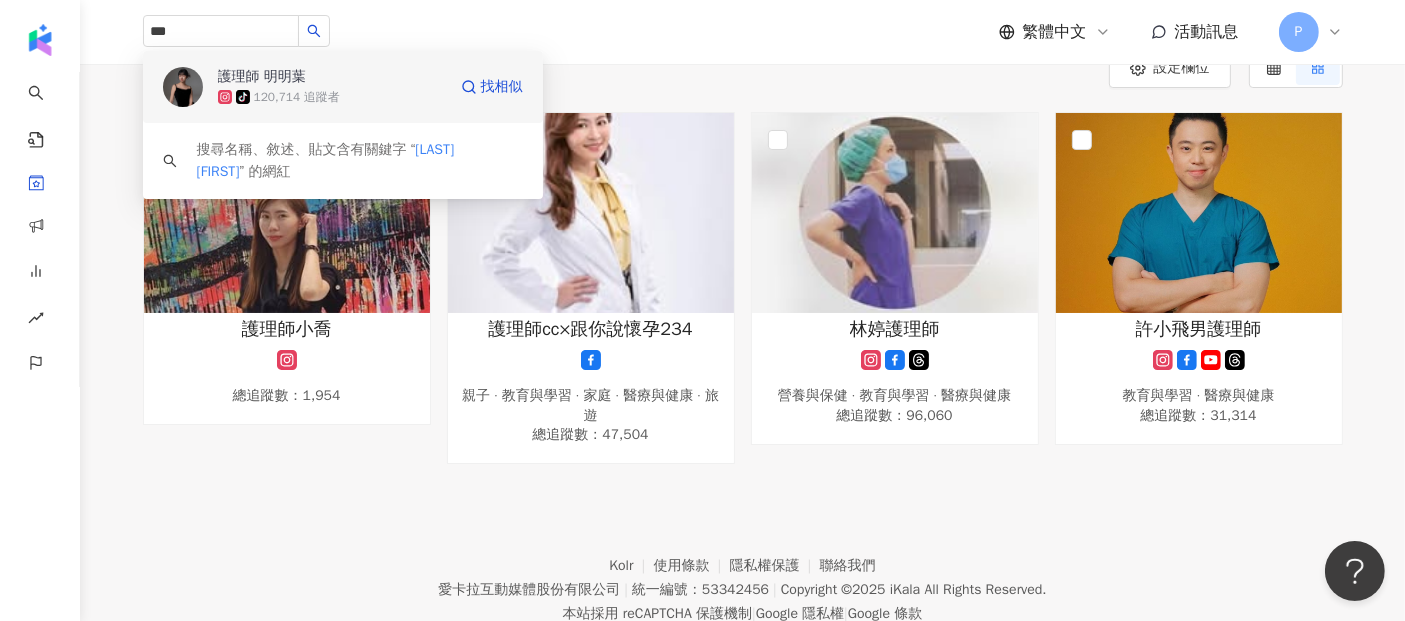 type 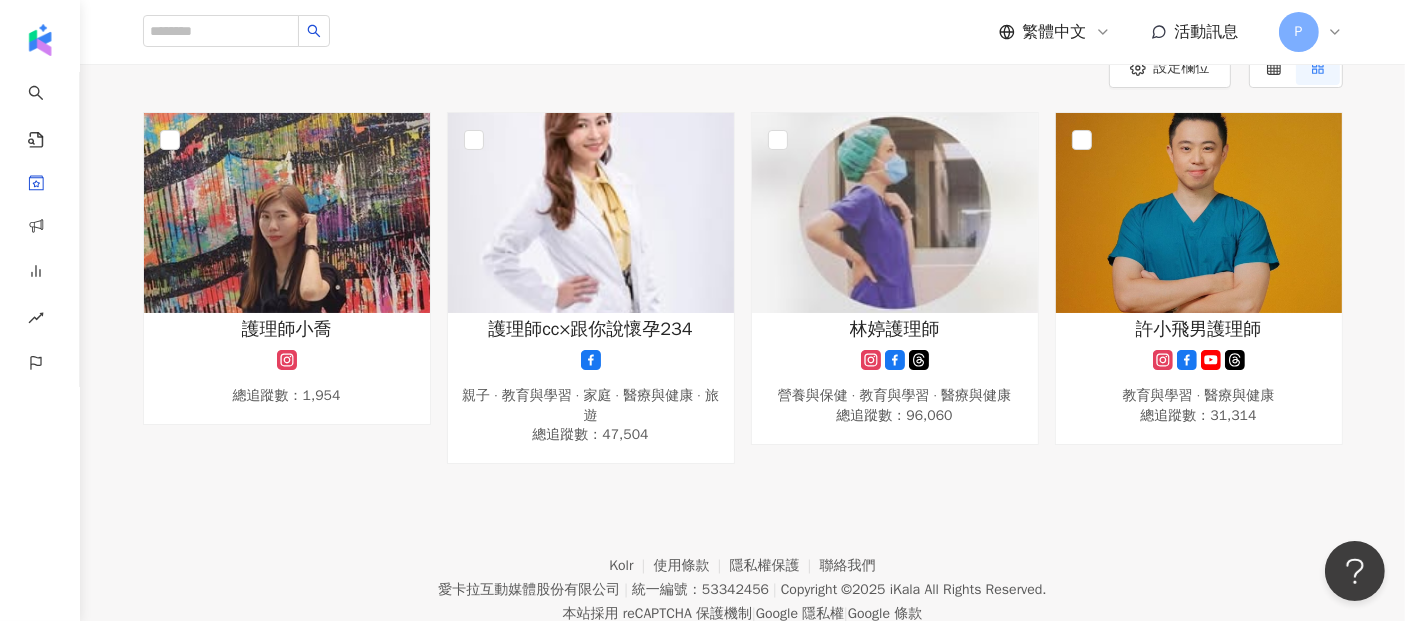 scroll, scrollTop: 111, scrollLeft: 0, axis: vertical 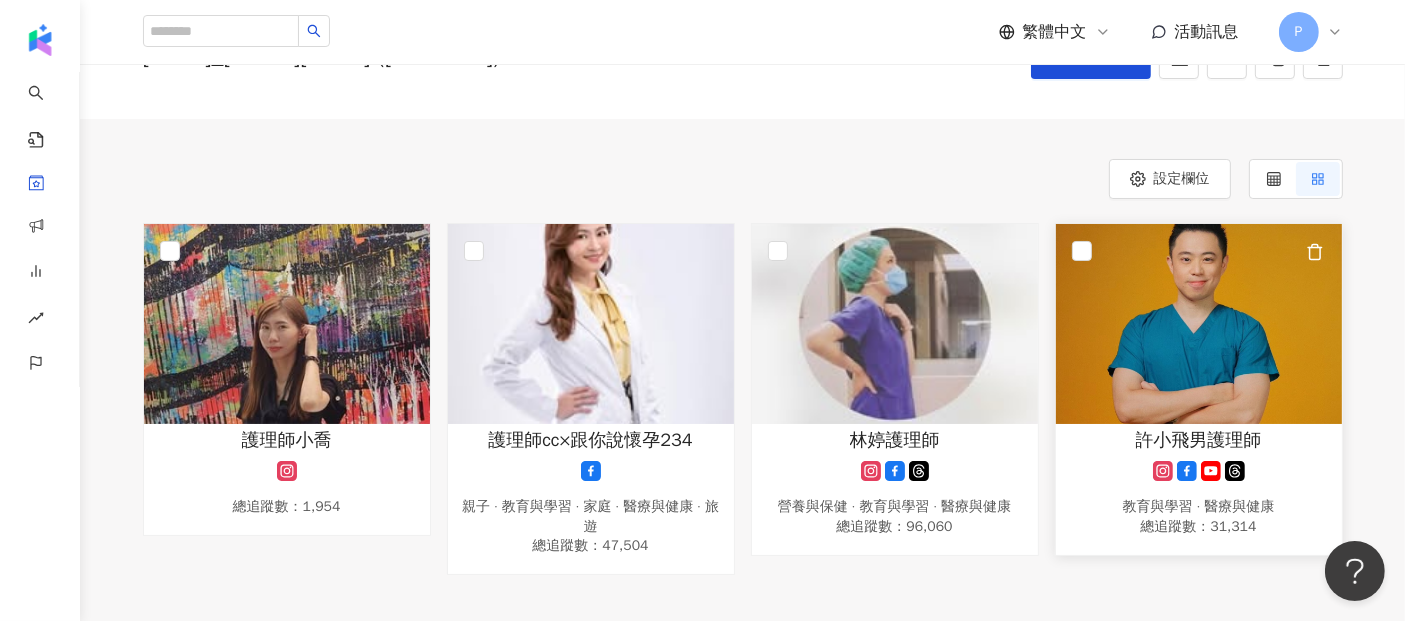 drag, startPoint x: 1236, startPoint y: 326, endPoint x: 1197, endPoint y: 424, distance: 105.47511 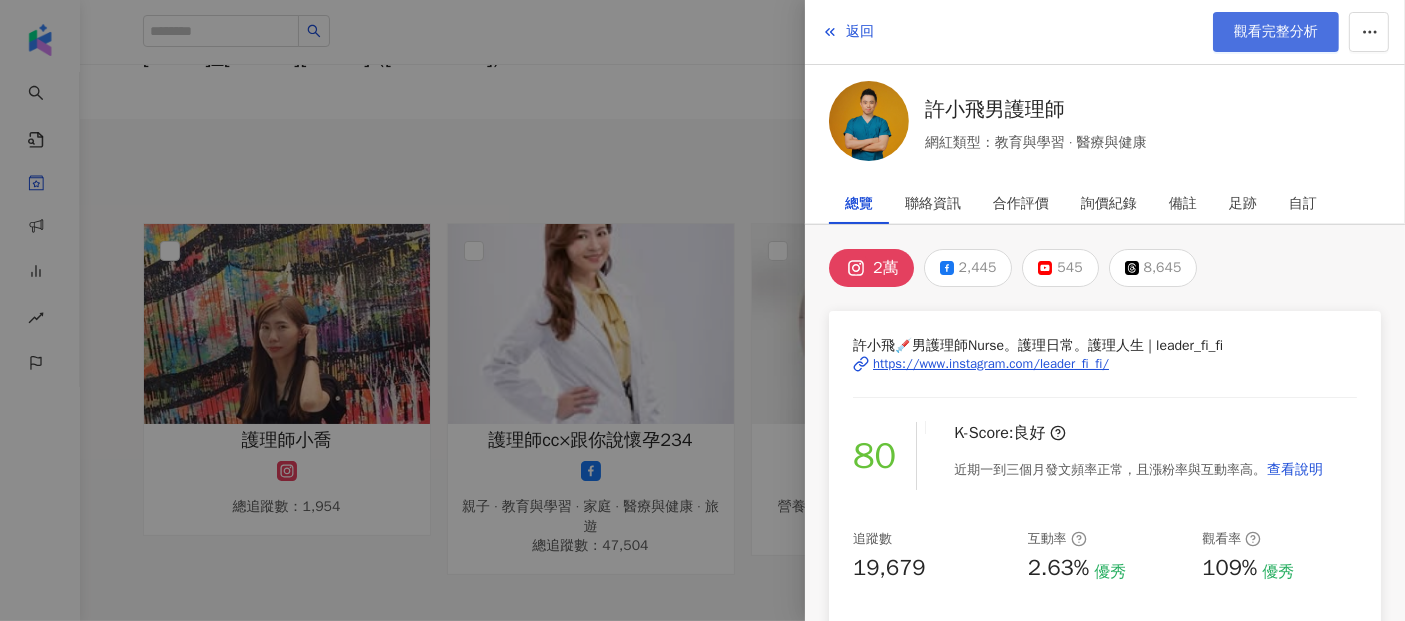click on "觀看完整分析" at bounding box center [1276, 32] 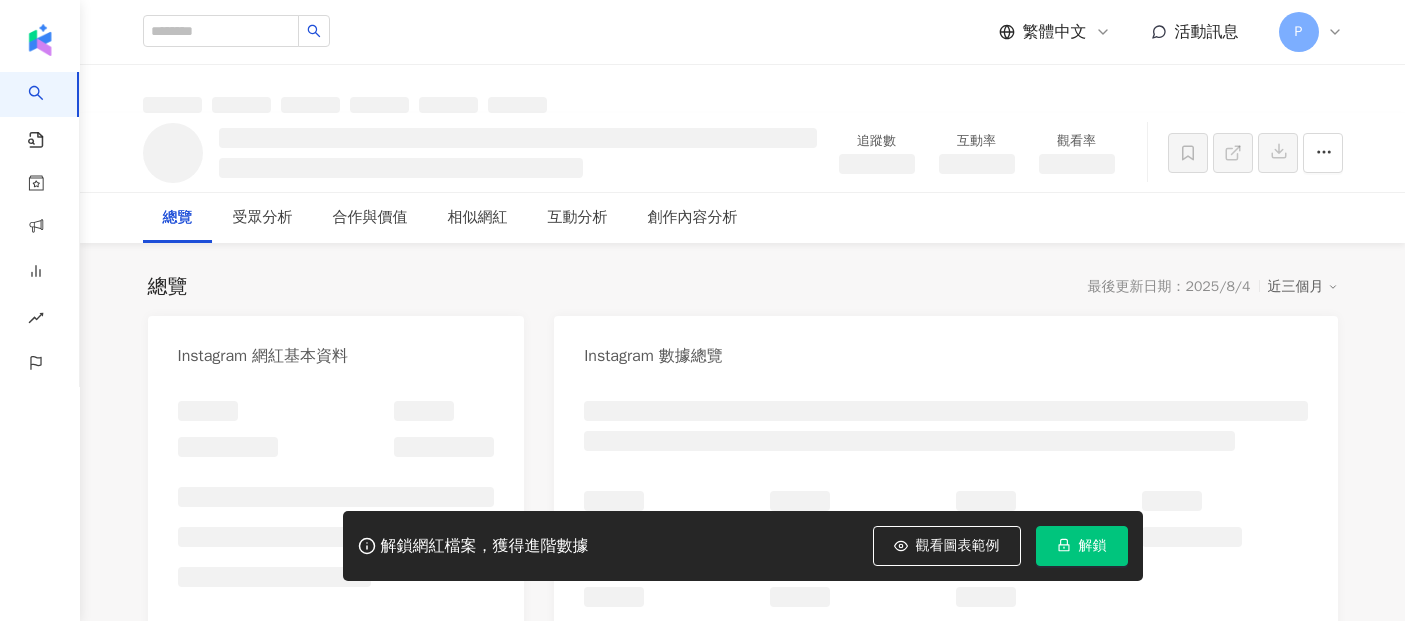 click 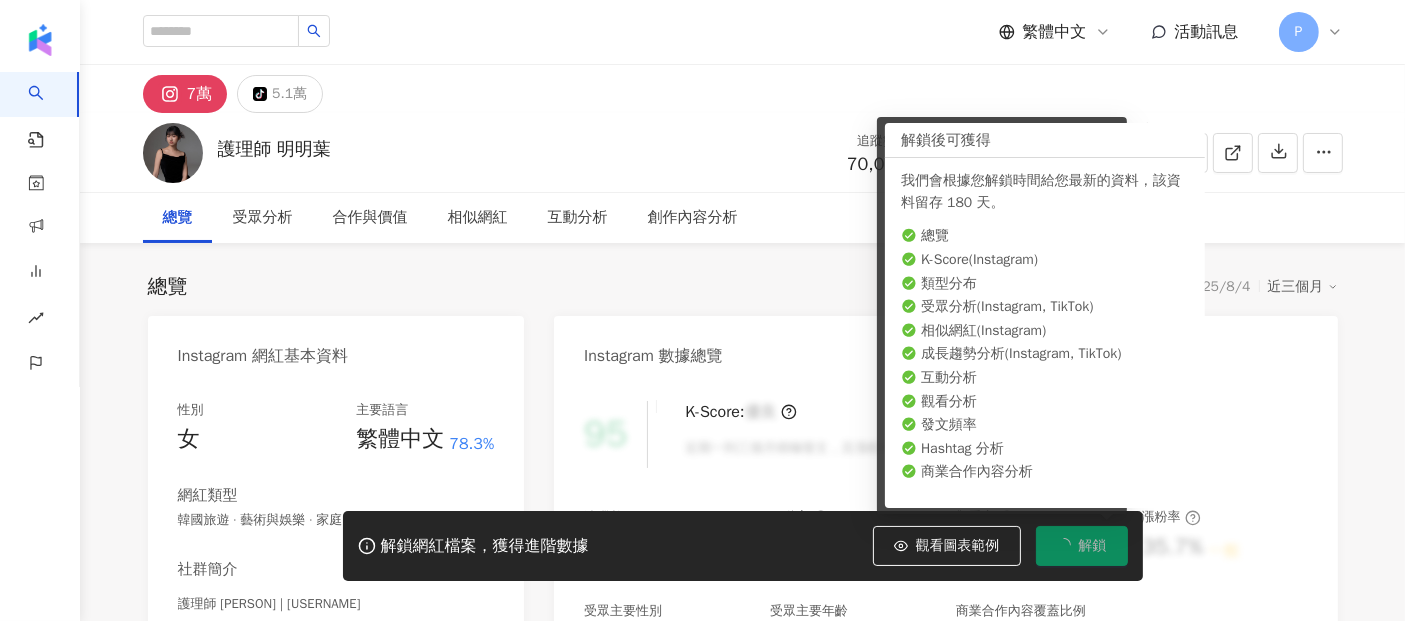 click 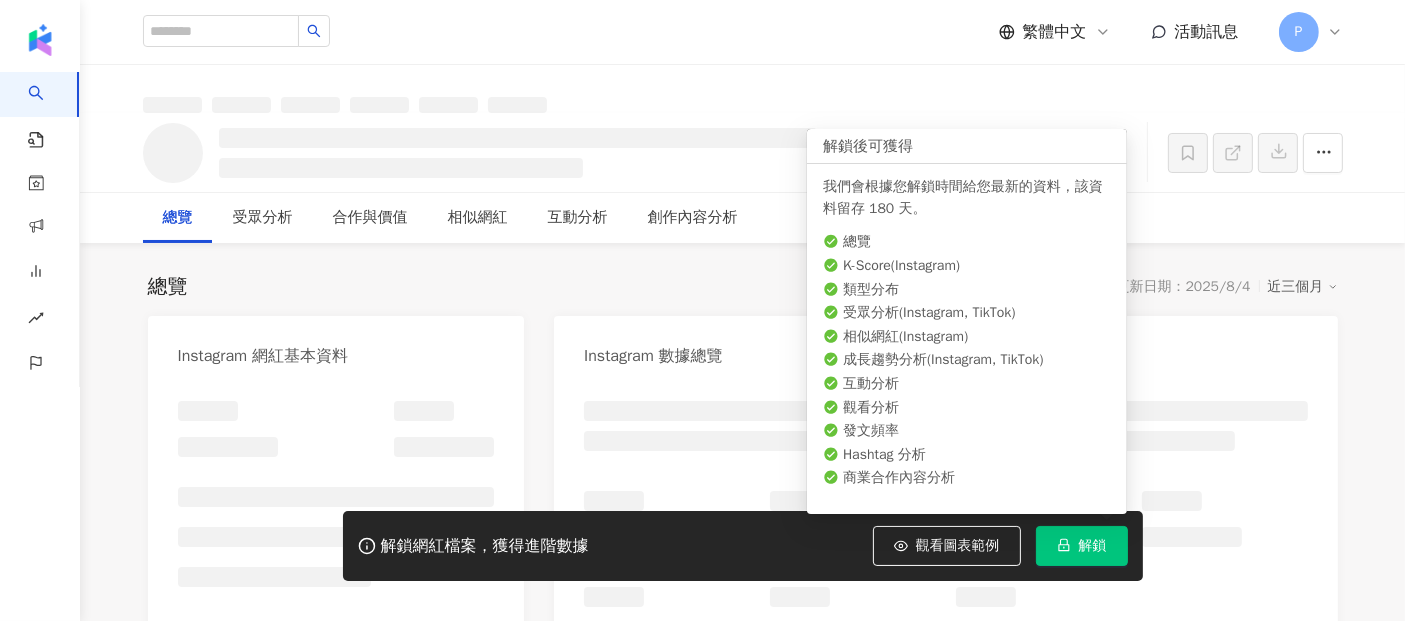 scroll, scrollTop: 0, scrollLeft: 0, axis: both 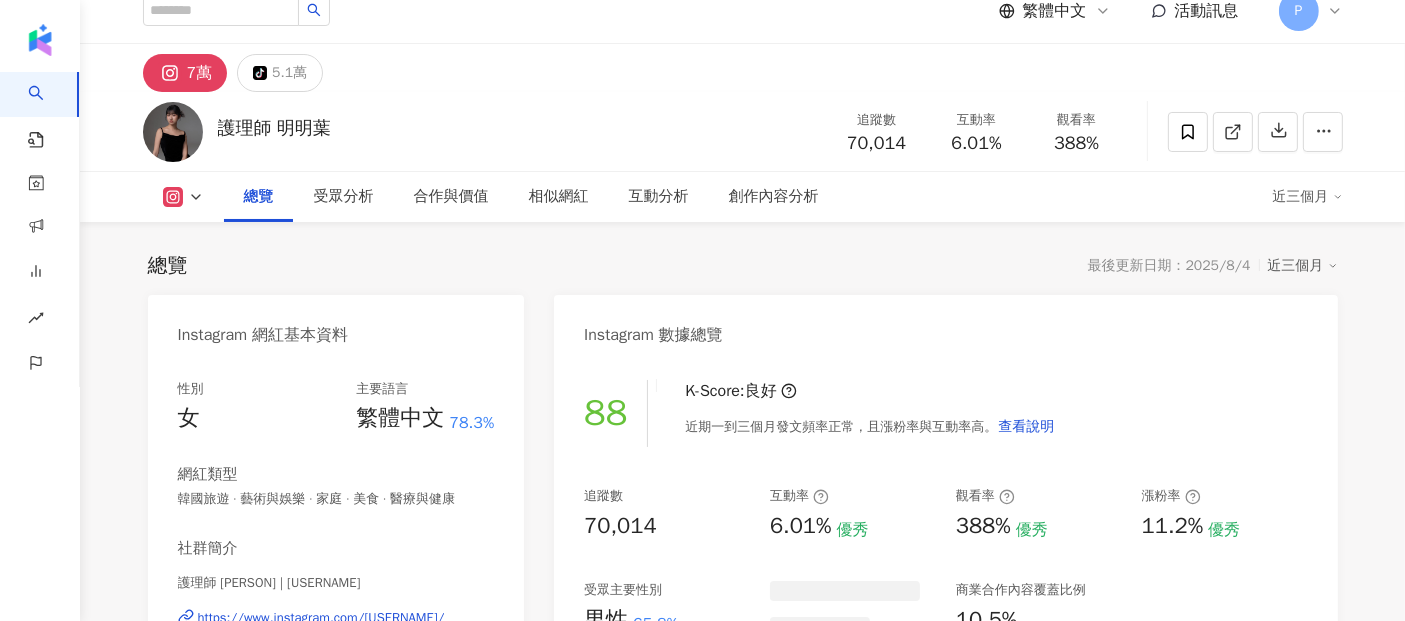 click at bounding box center (1188, 132) 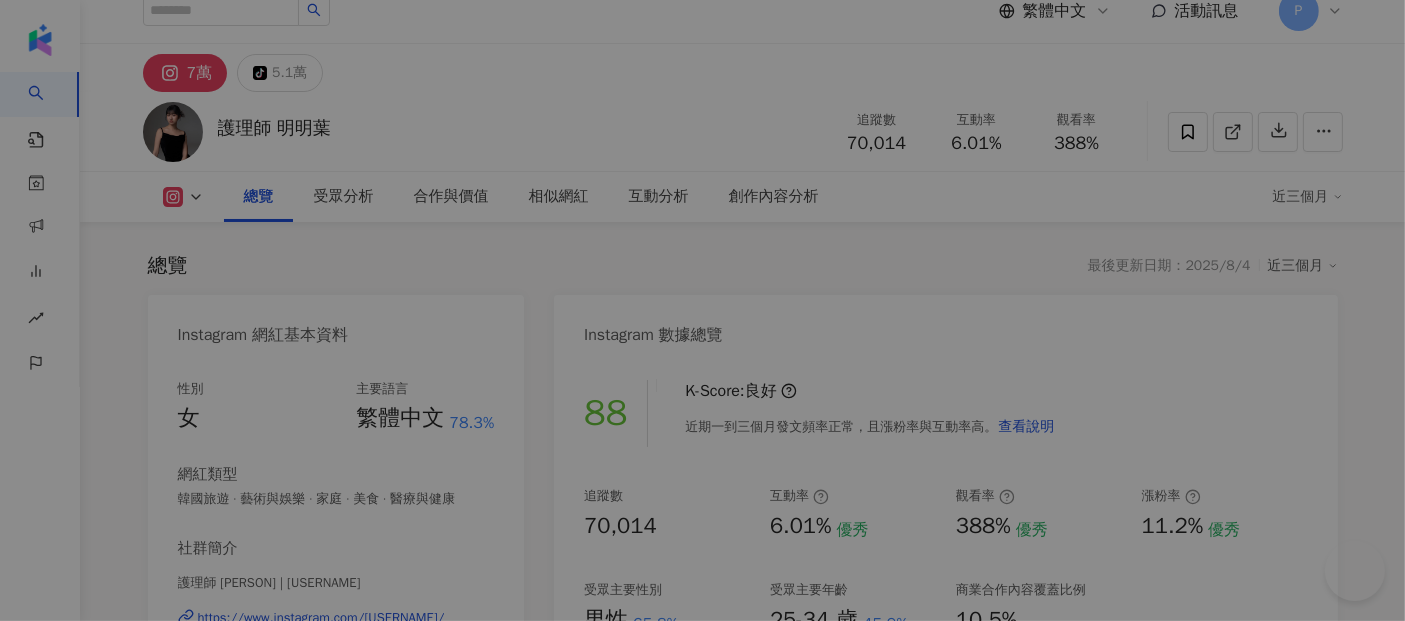 scroll, scrollTop: 799, scrollLeft: 0, axis: vertical 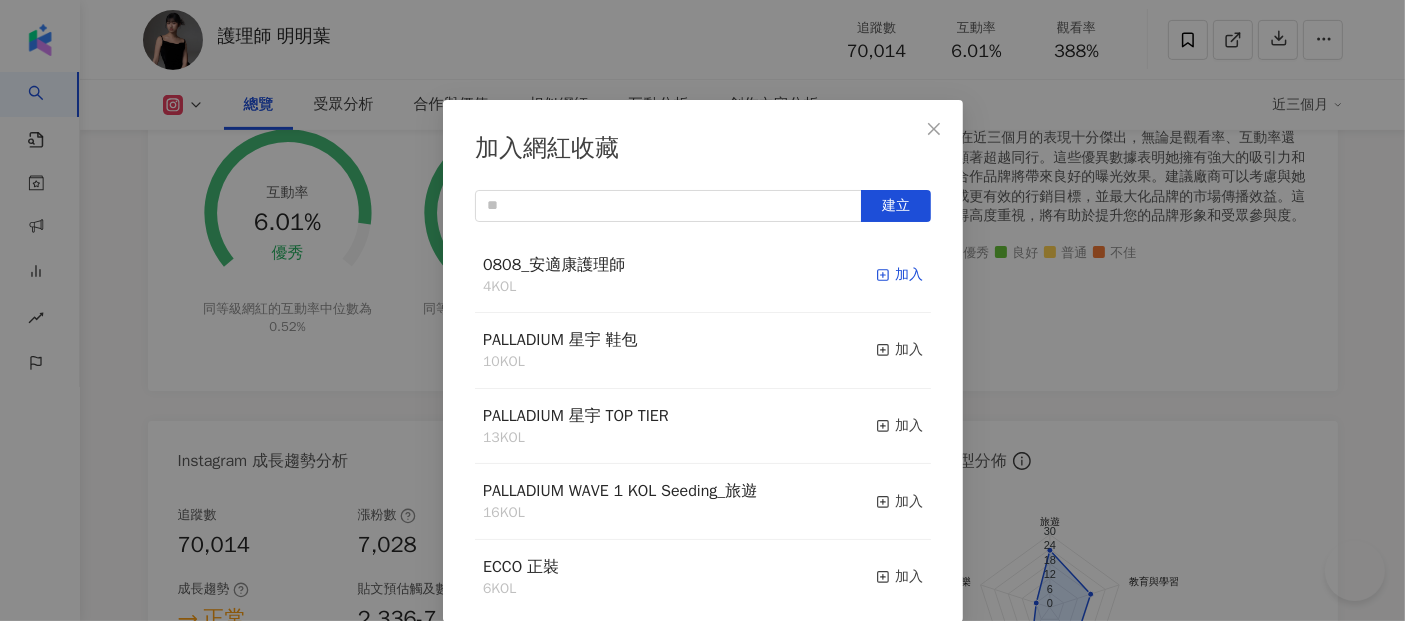 click 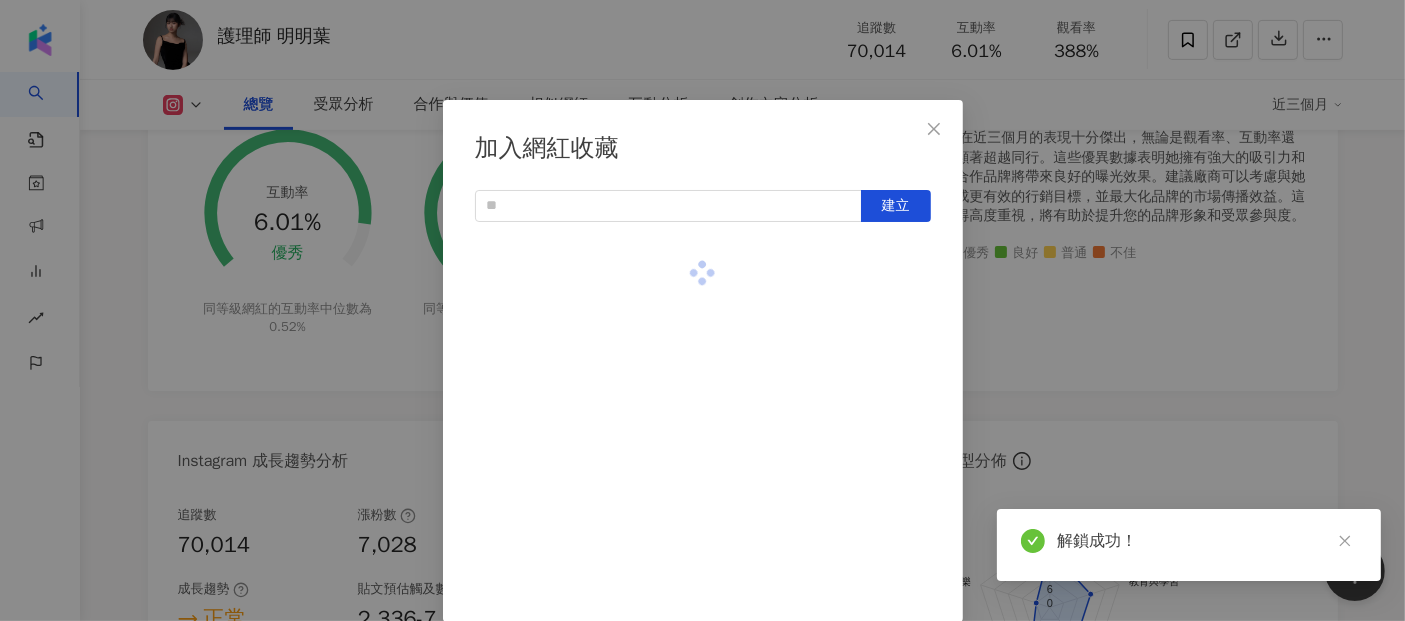scroll, scrollTop: 0, scrollLeft: 0, axis: both 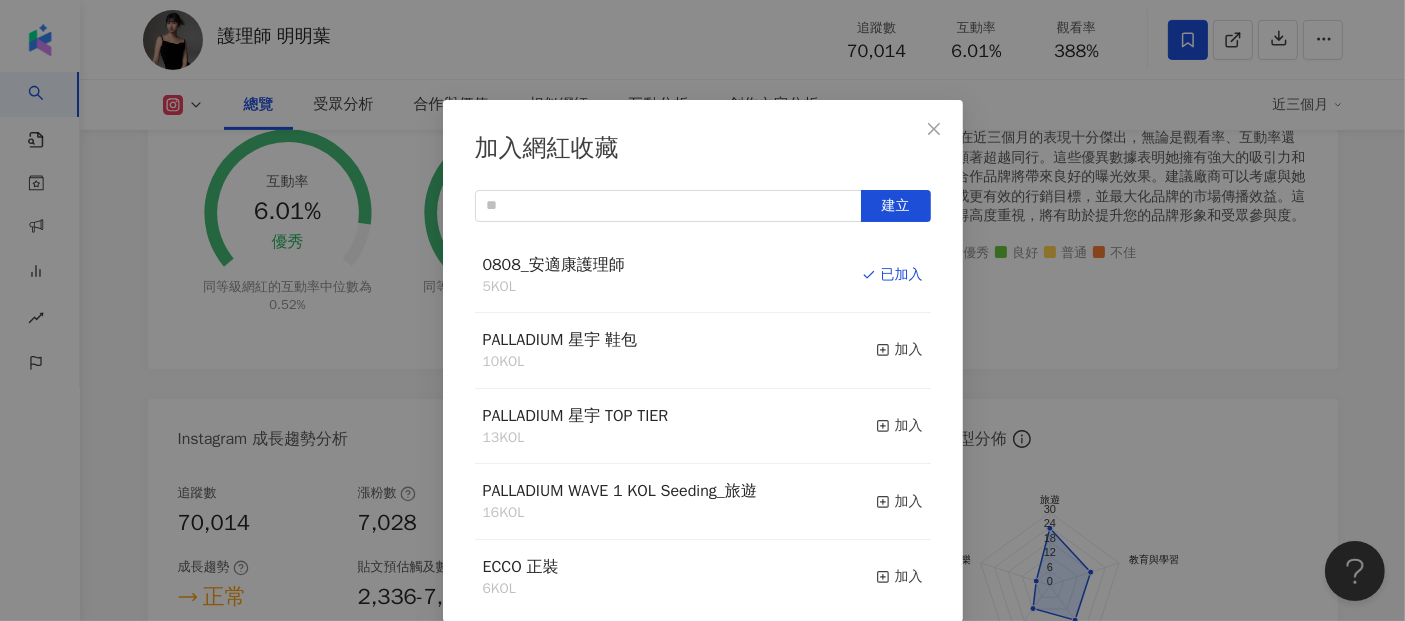 click 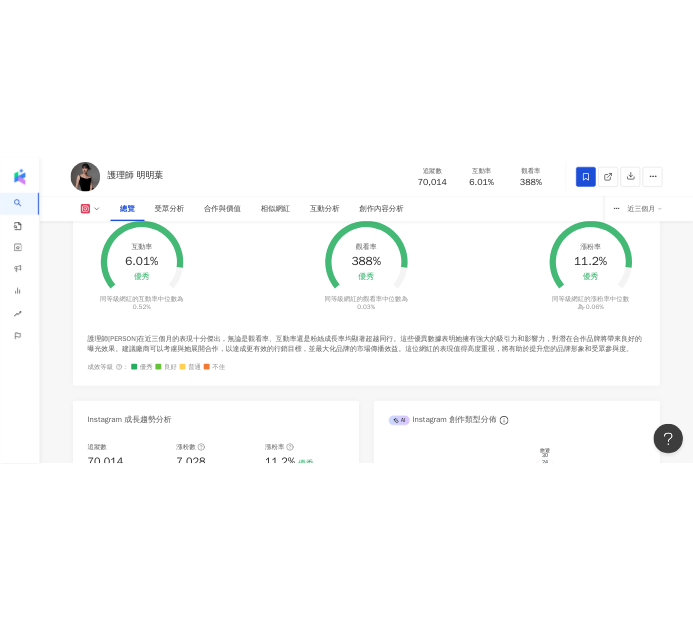scroll, scrollTop: 243, scrollLeft: 0, axis: vertical 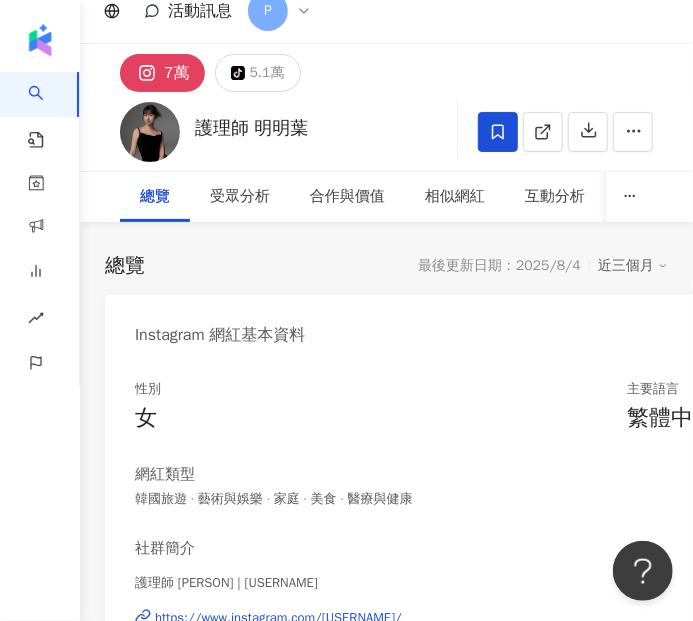 click on "總覽" at bounding box center (155, 197) 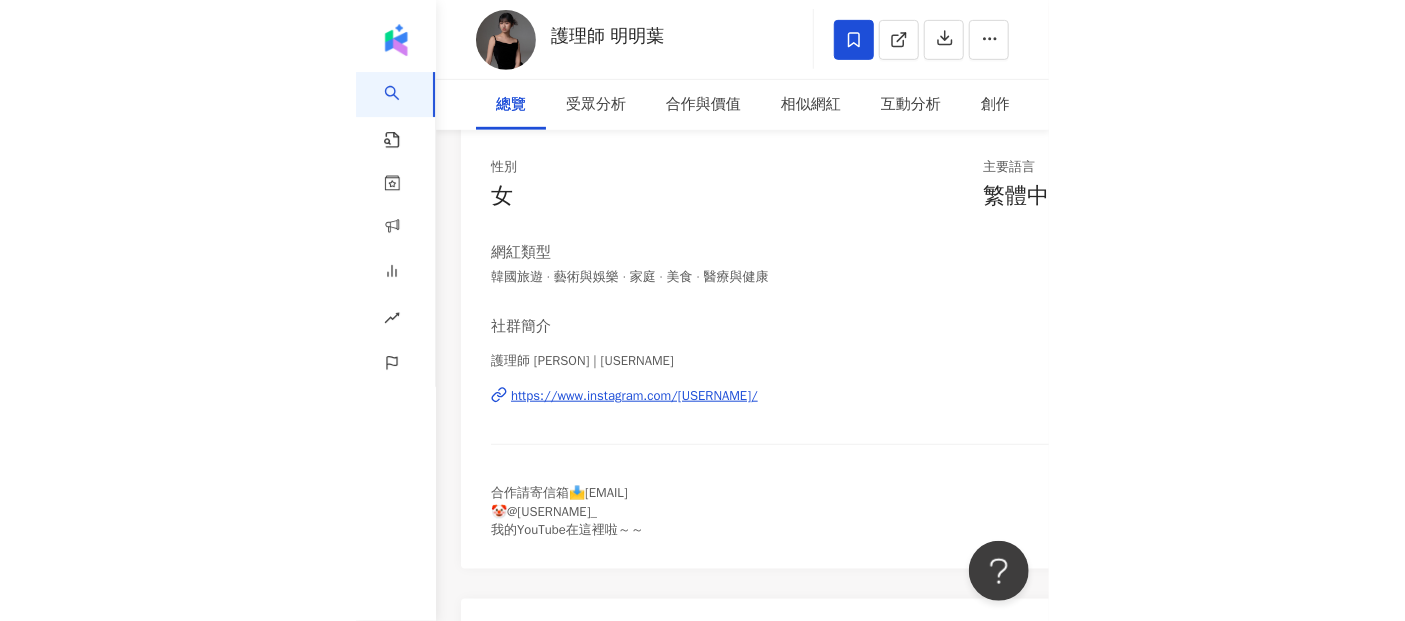 scroll, scrollTop: 0, scrollLeft: 0, axis: both 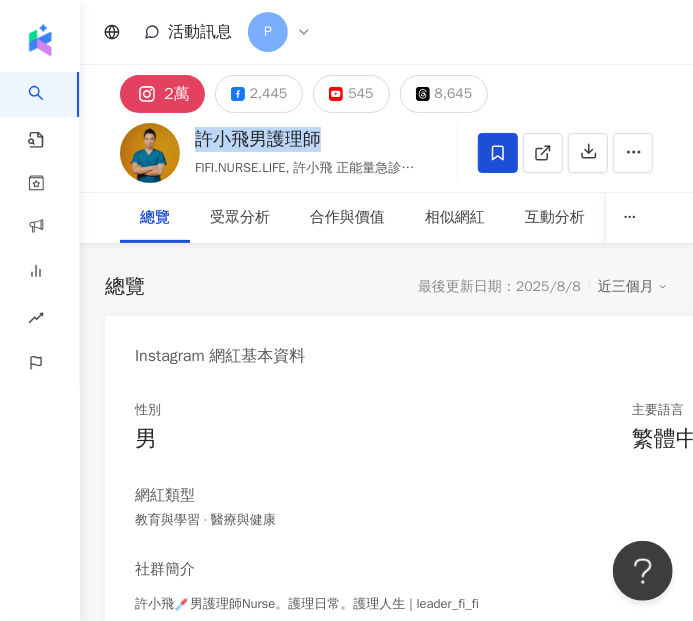 drag, startPoint x: 323, startPoint y: 135, endPoint x: 194, endPoint y: 143, distance: 129.24782 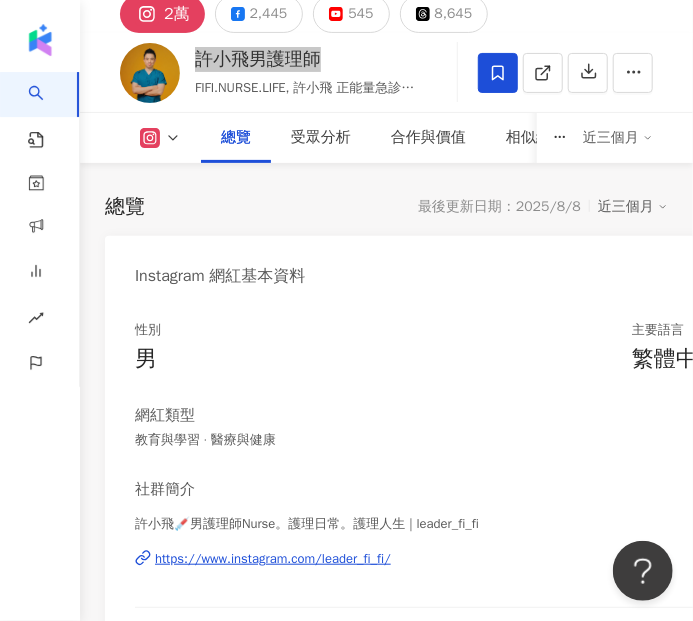 scroll, scrollTop: 333, scrollLeft: 0, axis: vertical 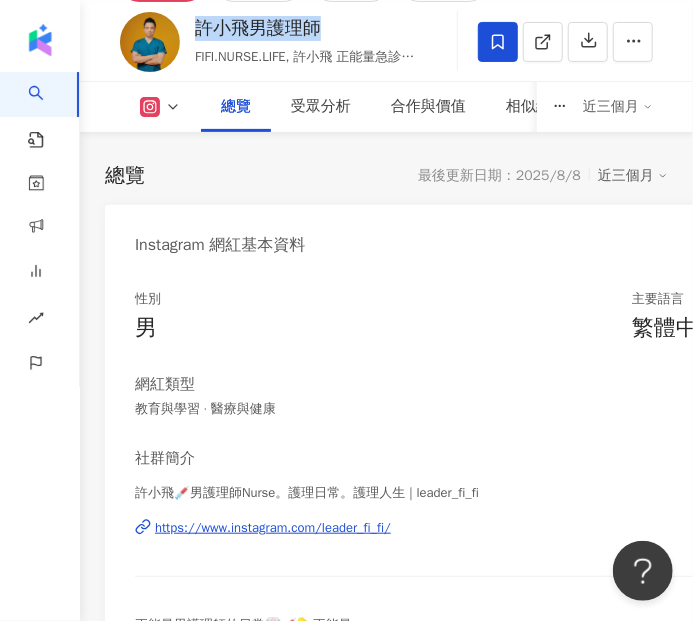 click 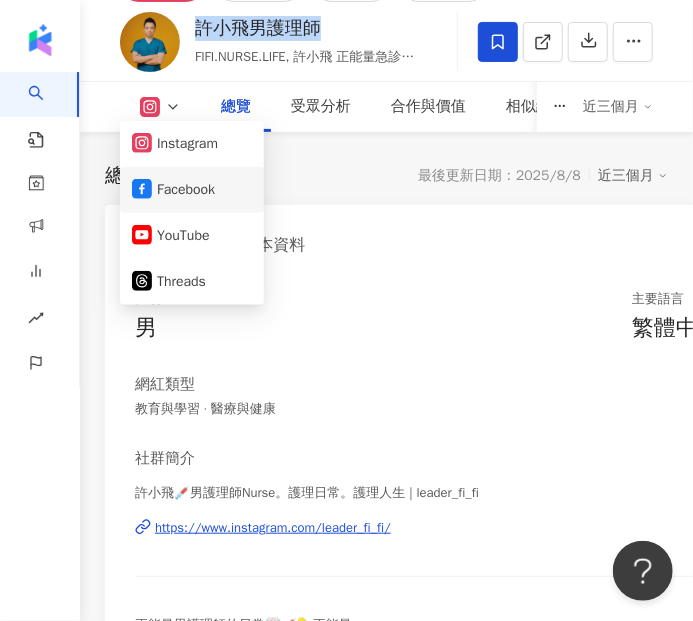 click on "Facebook" at bounding box center (192, 190) 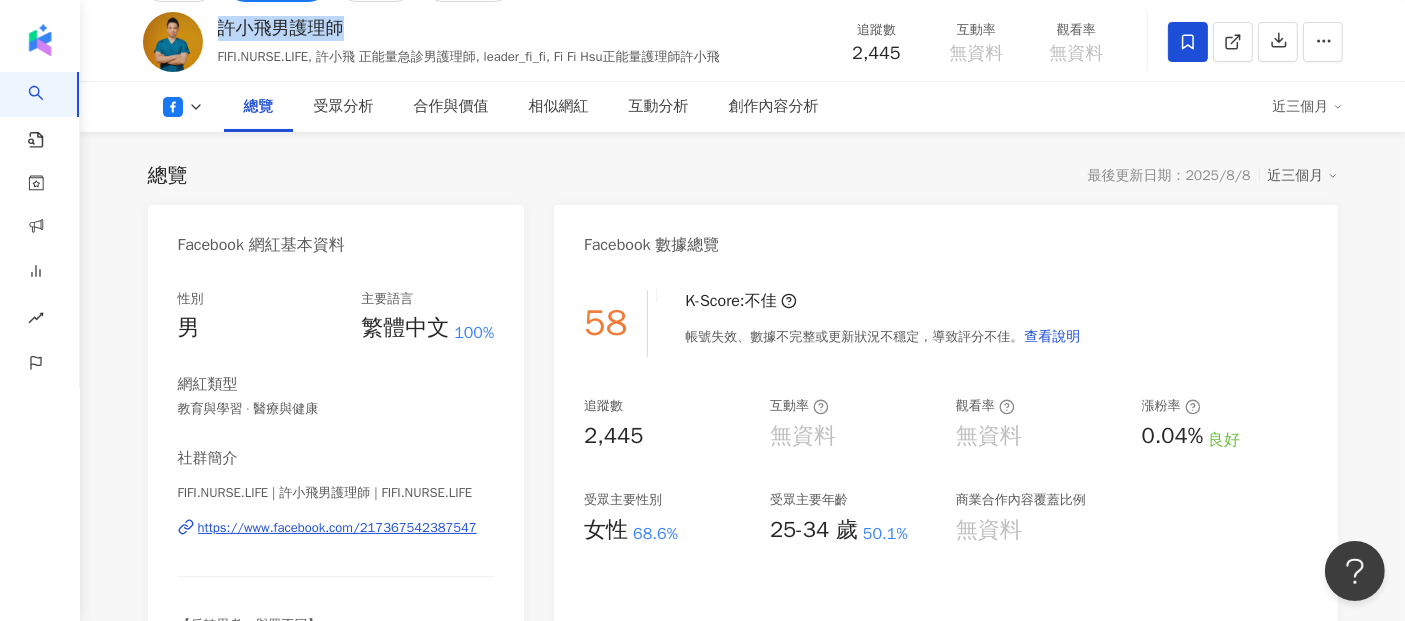 click on "總覽 最後更新日期：2025/8/8 近三個月 Facebook 網紅基本資料 性別   男 主要語言   繁體中文 100% 網紅類型 教育與學習 · 醫療與健康 社群簡介 FIFI.NURSE.LIFE | 許小飛男護理師 | FIFI.NURSE.LIFE https://www.facebook.com/217367542387547 【反轉思考，與眾不同】
對護理只有熱愛，對急診只有熱血
持續燃燒急診? Facebook 數據總覽 58 K-Score :   不佳 帳號失效、數據不完整或更新狀況不穩定，導致評分不佳。 查看說明 追蹤數   2,445 互動率   無資料 觀看率   無資料 漲粉率   0.04% 良好 受眾主要性別   女性 68.6% 受眾主要年齡   25-34 歲 50.1% 商業合作內容覆蓋比例   無資料 AI Facebook 成效等級三大指標 互動率 0% 不佳 同等級網紅的互動率中位數為  0.53% 觀看率 0% 普通 同等級網紅的觀看率中位數為  7.13% 漲粉率 0.04% 良好 同等級網紅的漲粉率中位數為  -0.04% 成效等級 ： 優秀 良好 普通 不佳 追蹤數     1" at bounding box center (743, 914) 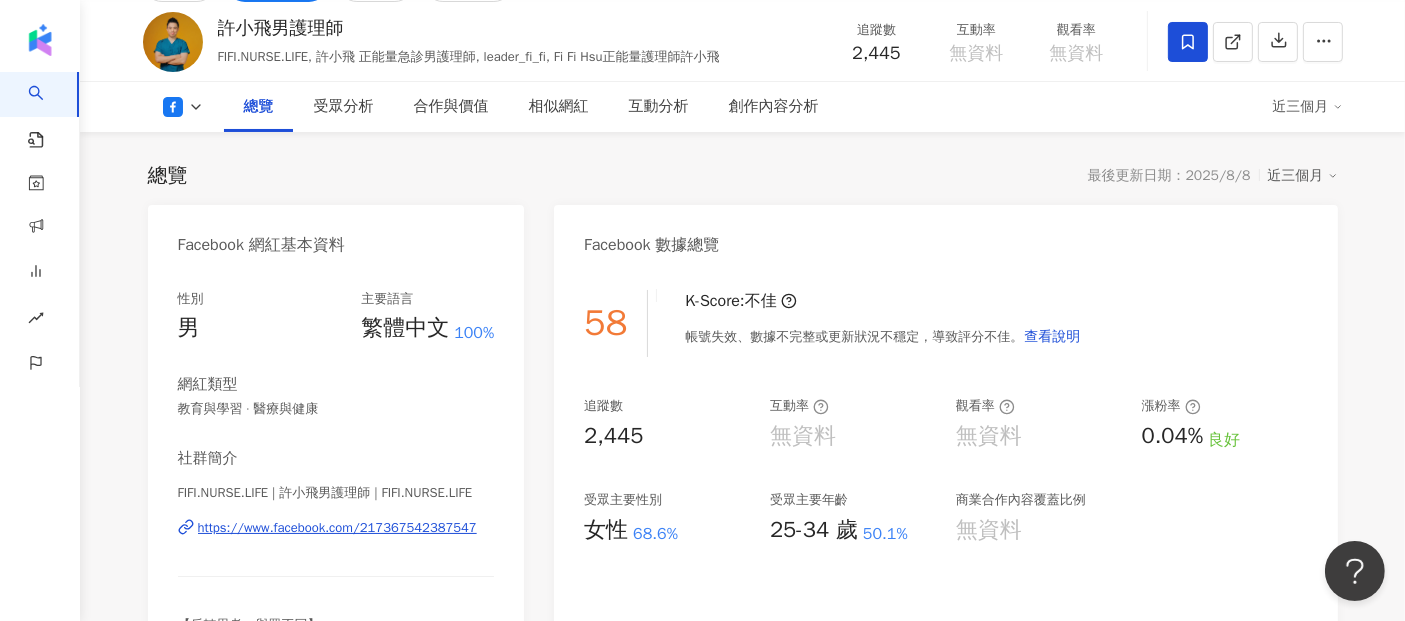 click on "https://www.facebook.com/217367542387547" at bounding box center (337, 528) 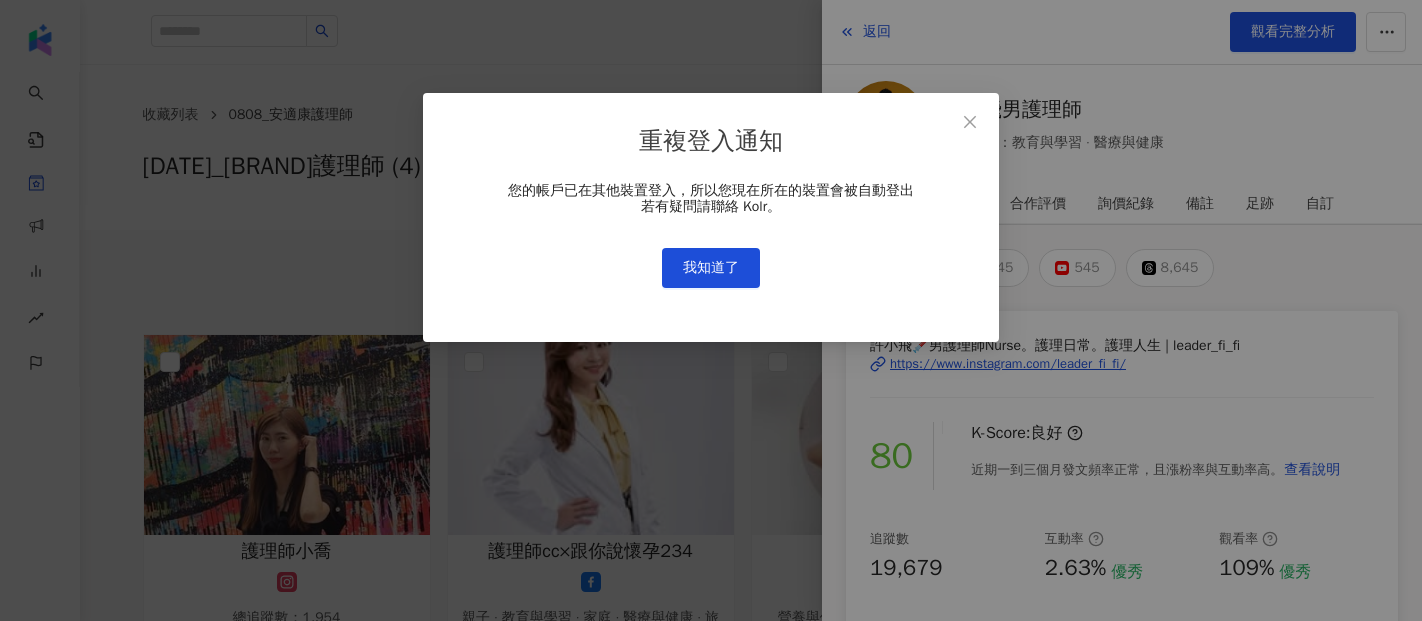 click on "我知道了" at bounding box center (711, 268) 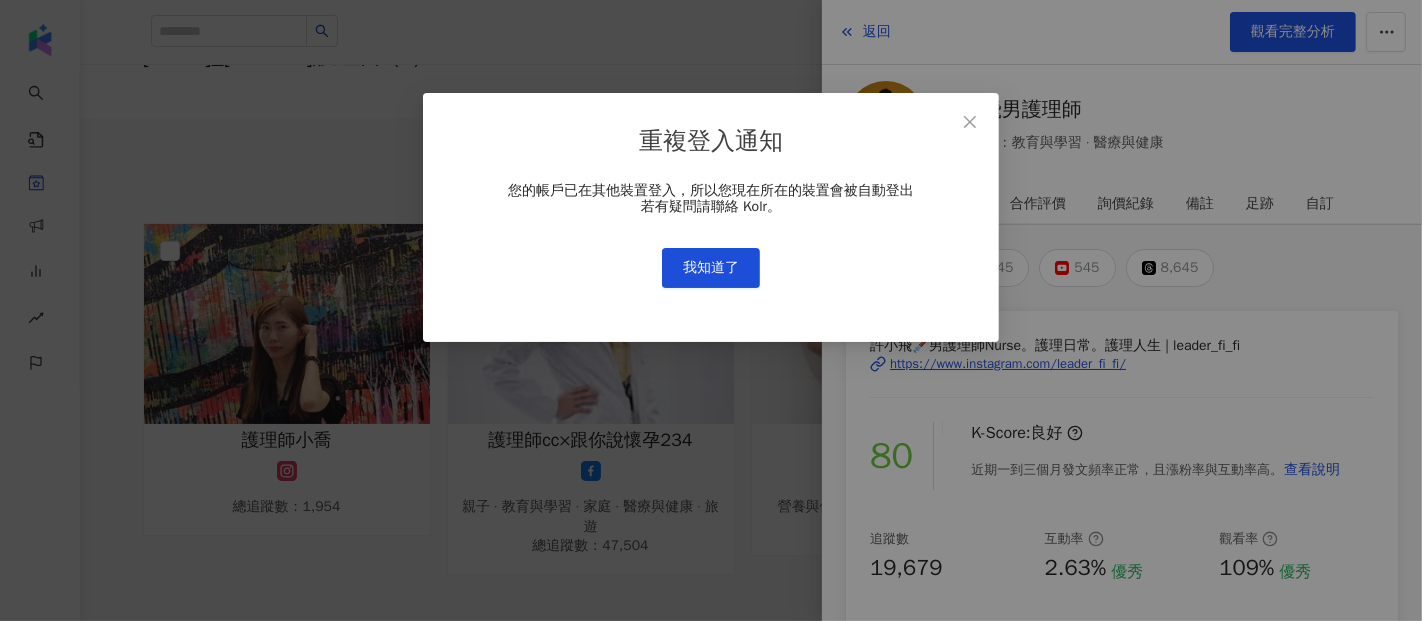 scroll, scrollTop: 0, scrollLeft: 0, axis: both 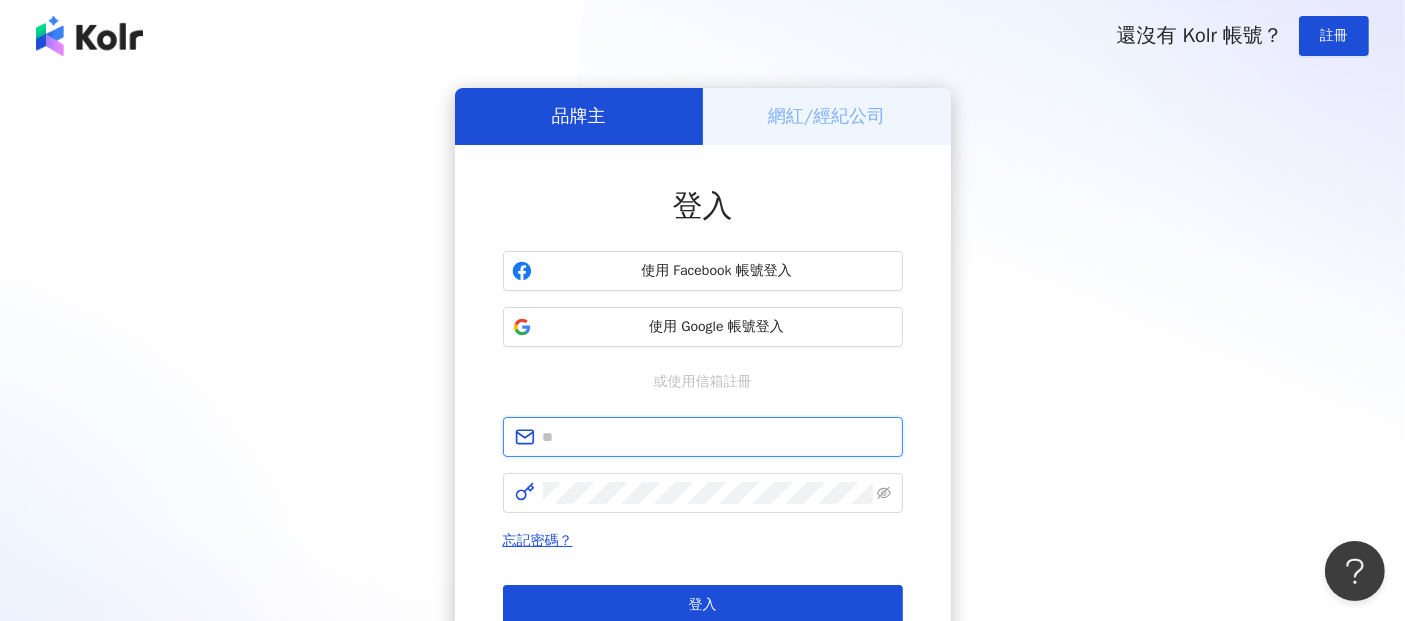 type on "**********" 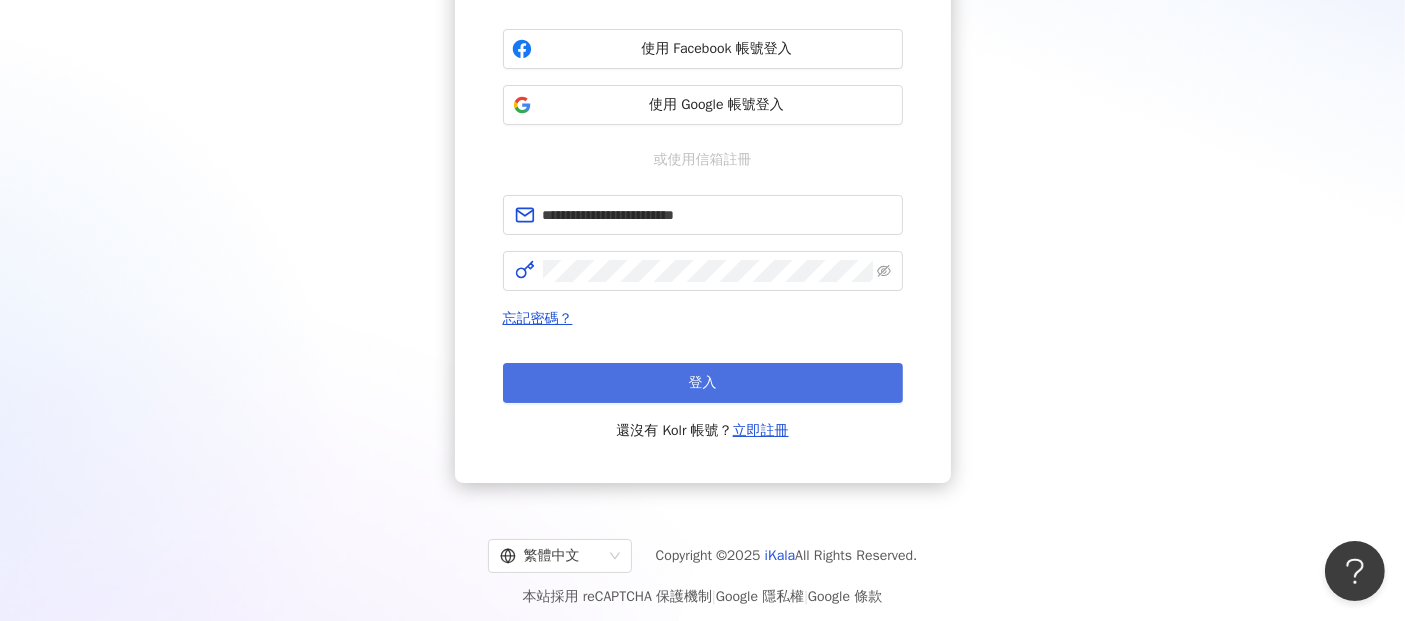 click on "登入" at bounding box center (703, 383) 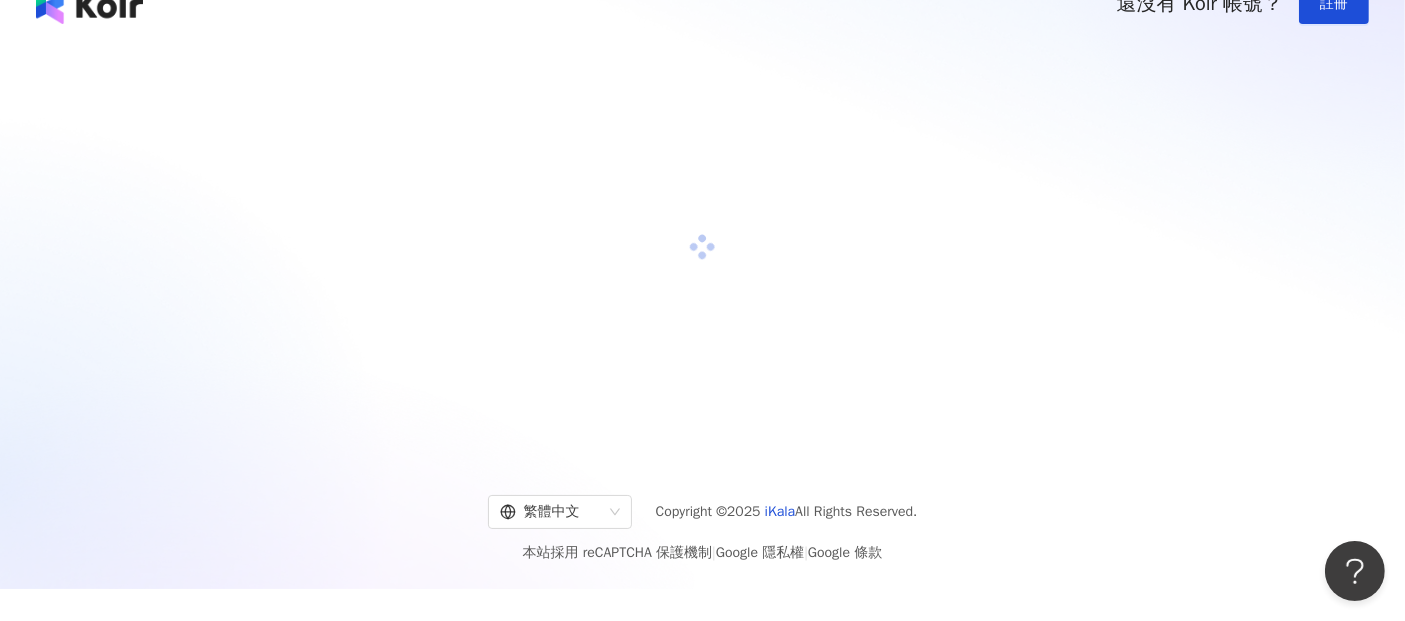 scroll, scrollTop: 0, scrollLeft: 0, axis: both 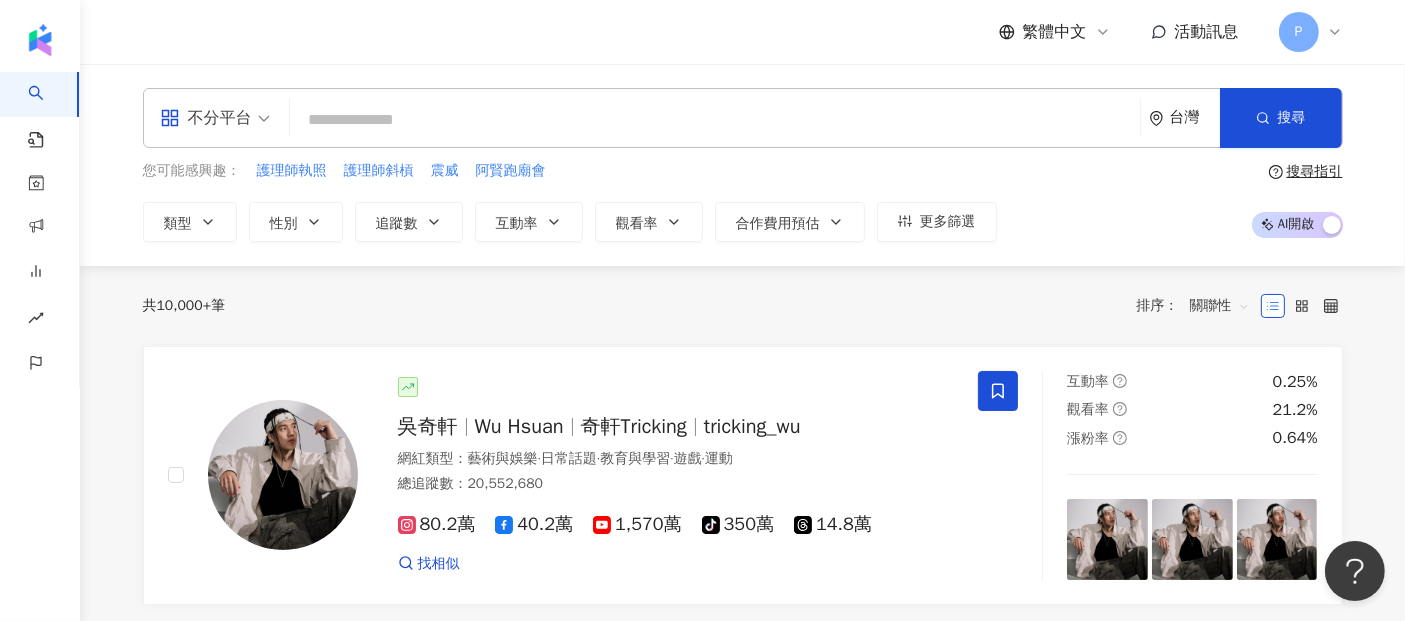 click at bounding box center (715, 120) 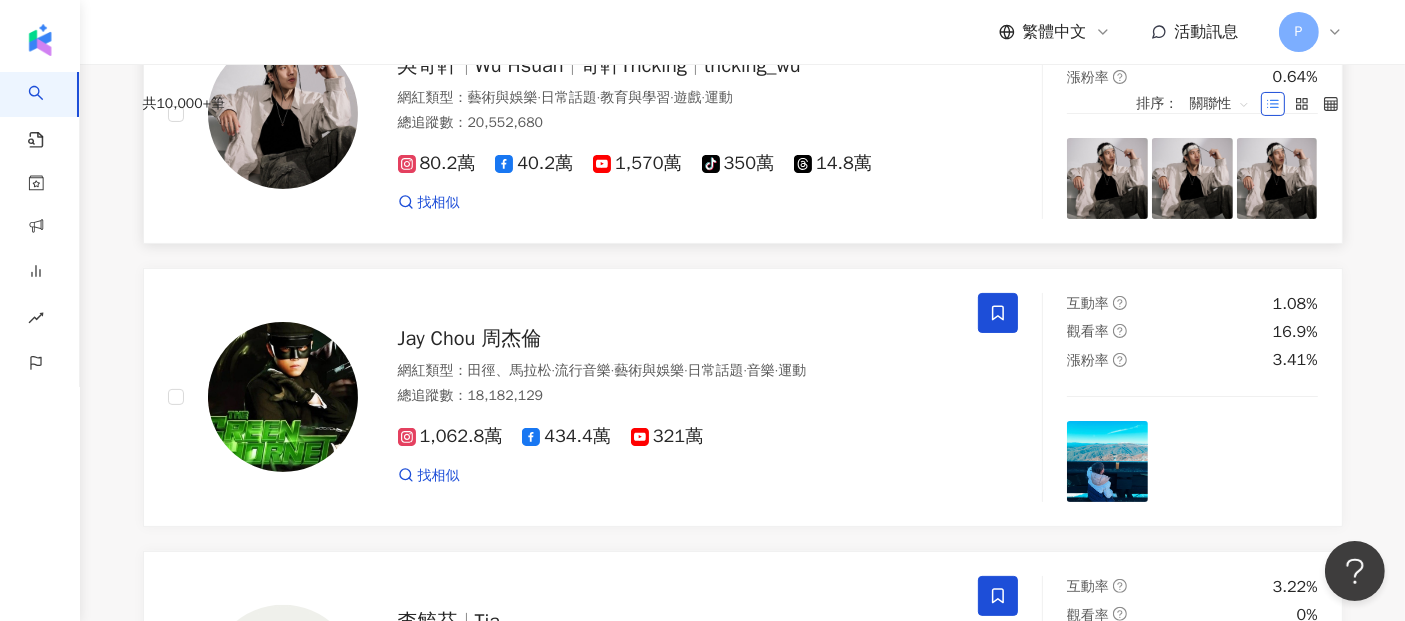 scroll, scrollTop: 0, scrollLeft: 0, axis: both 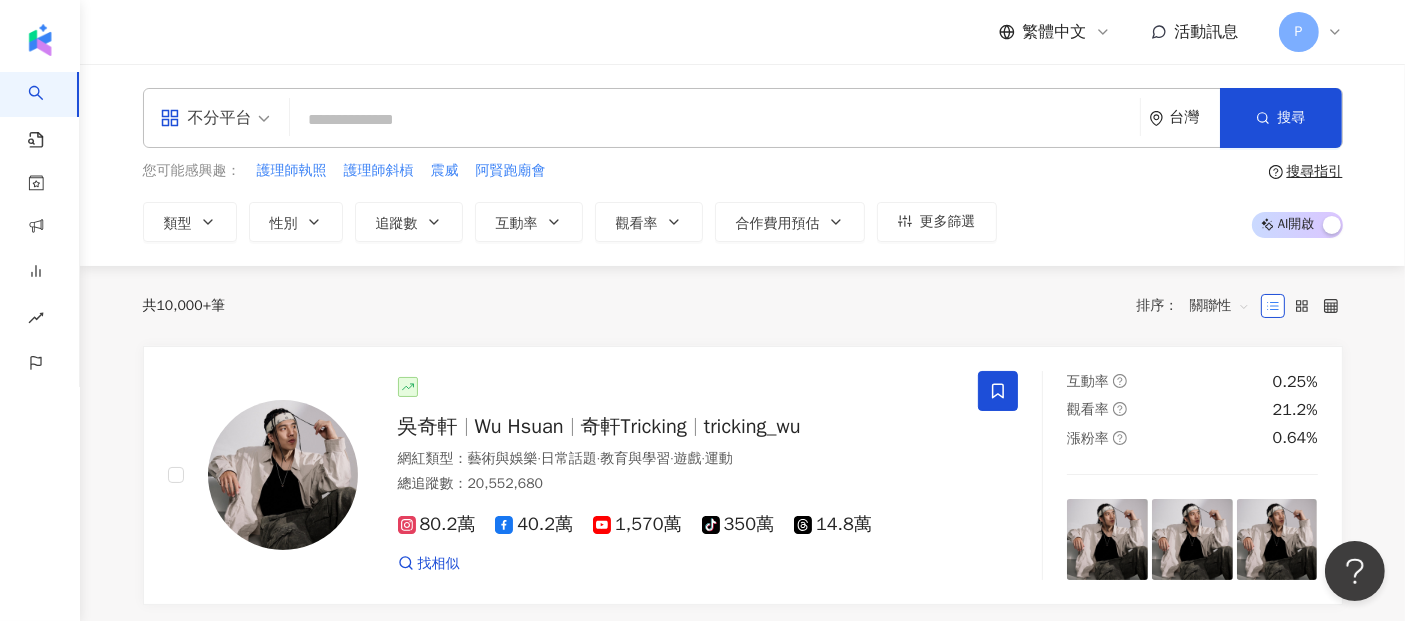 paste on "*******" 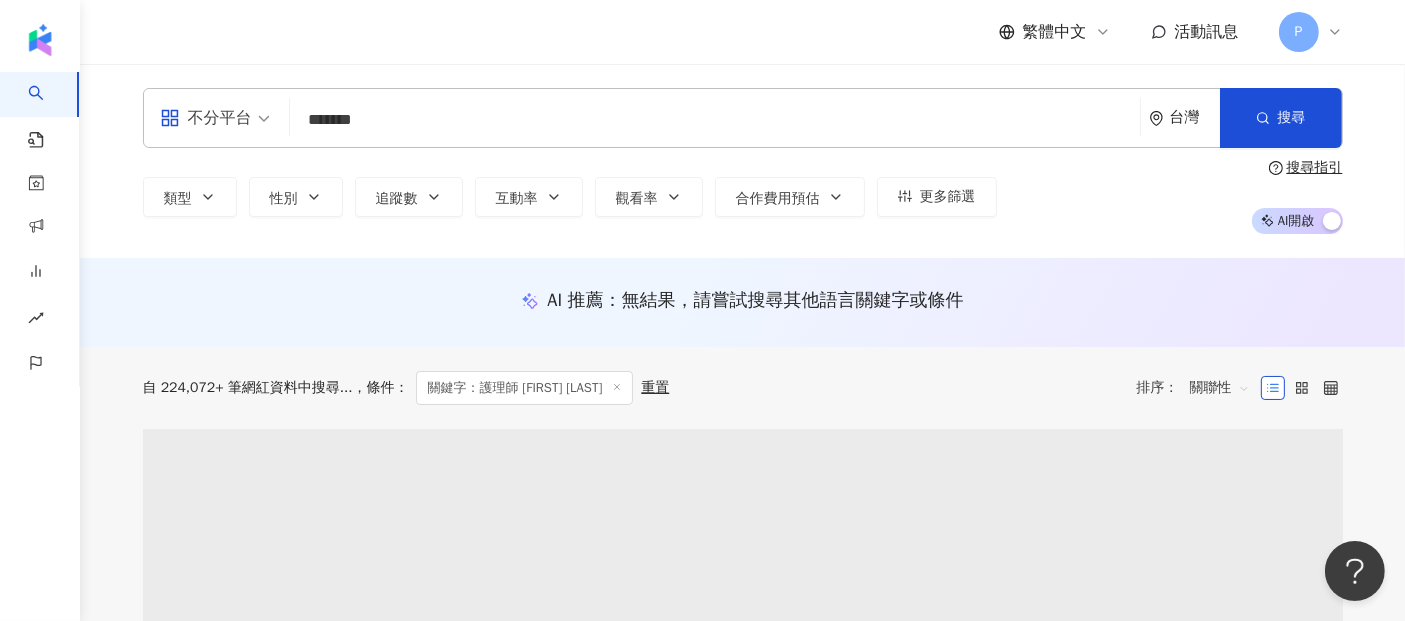 scroll, scrollTop: 111, scrollLeft: 0, axis: vertical 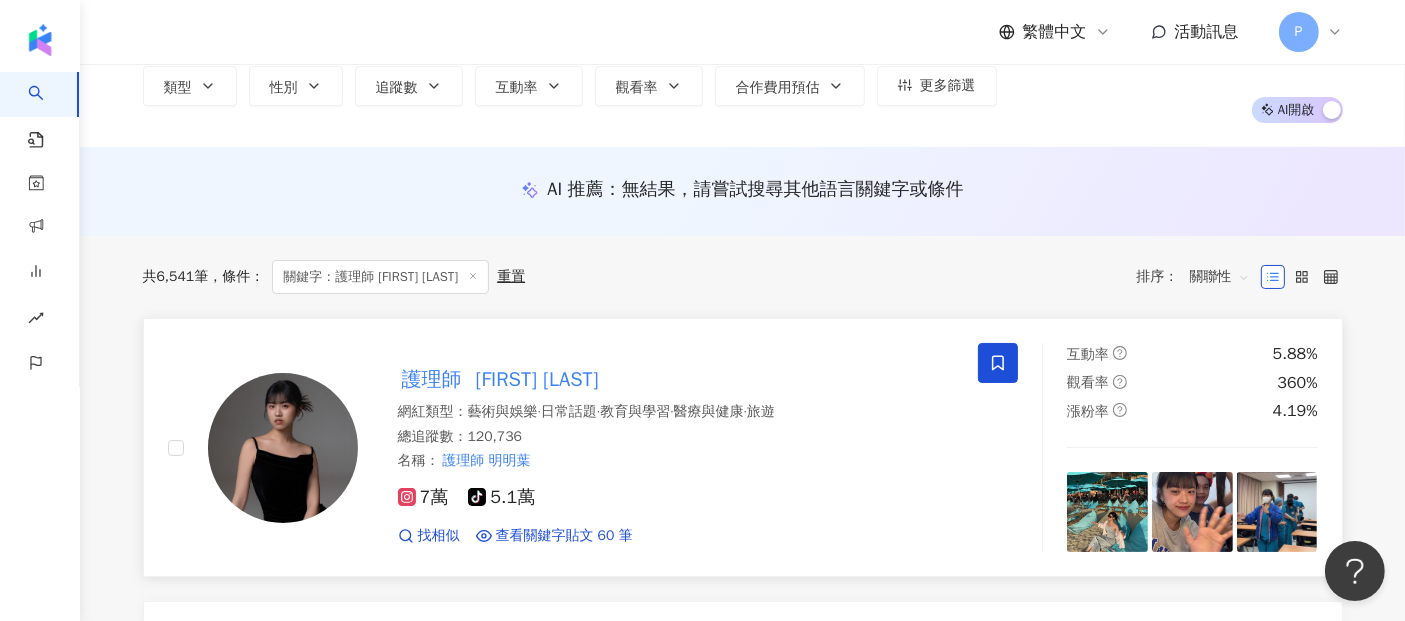 type on "*******" 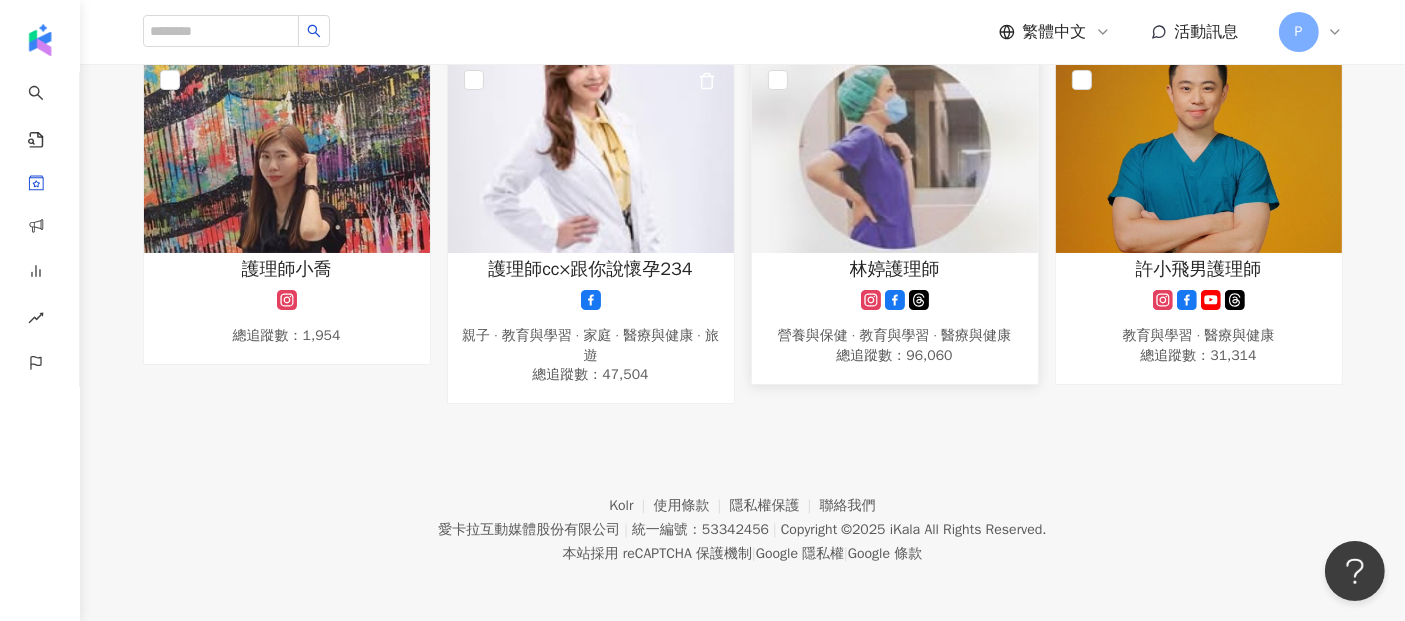 scroll, scrollTop: 0, scrollLeft: 0, axis: both 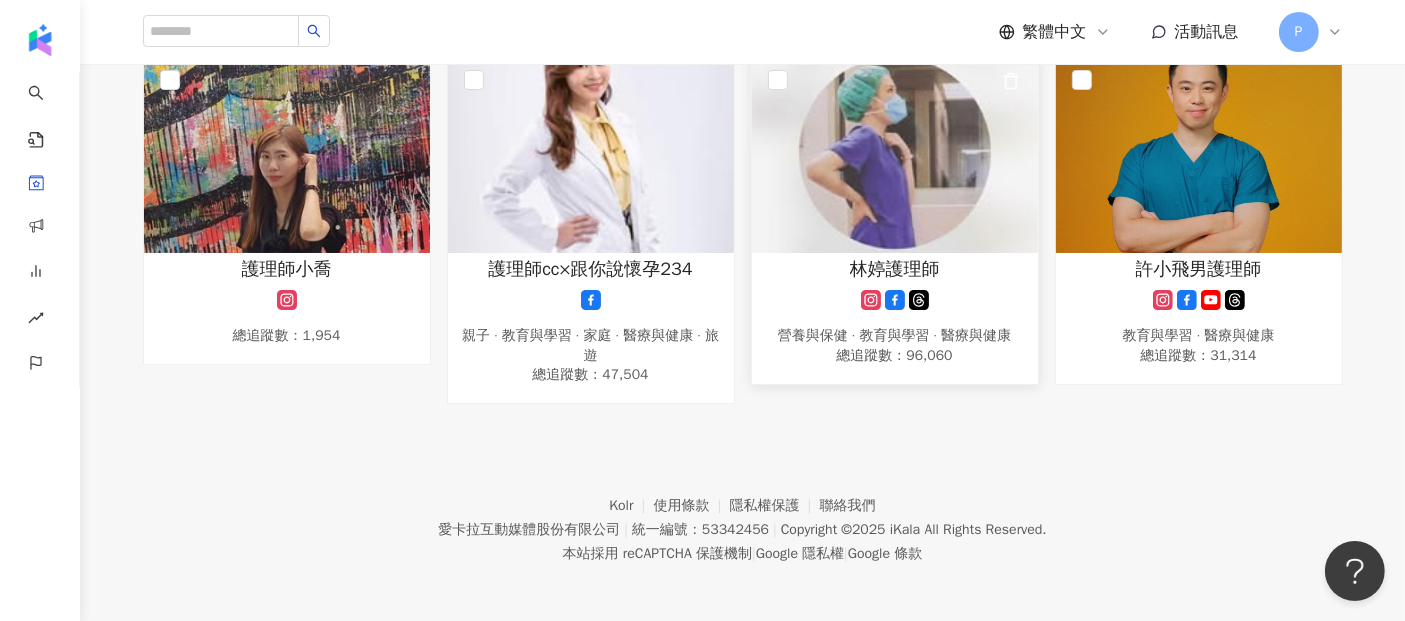 click at bounding box center (895, 153) 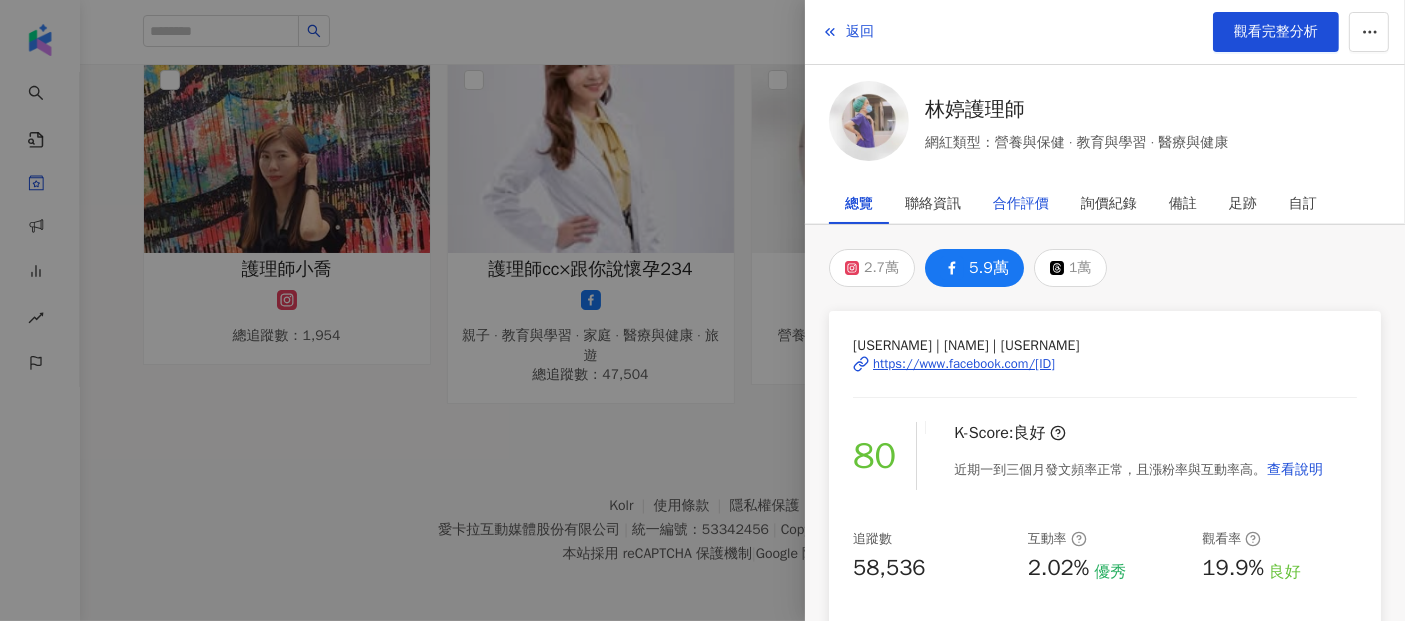 click on "合作評價" at bounding box center (1021, 204) 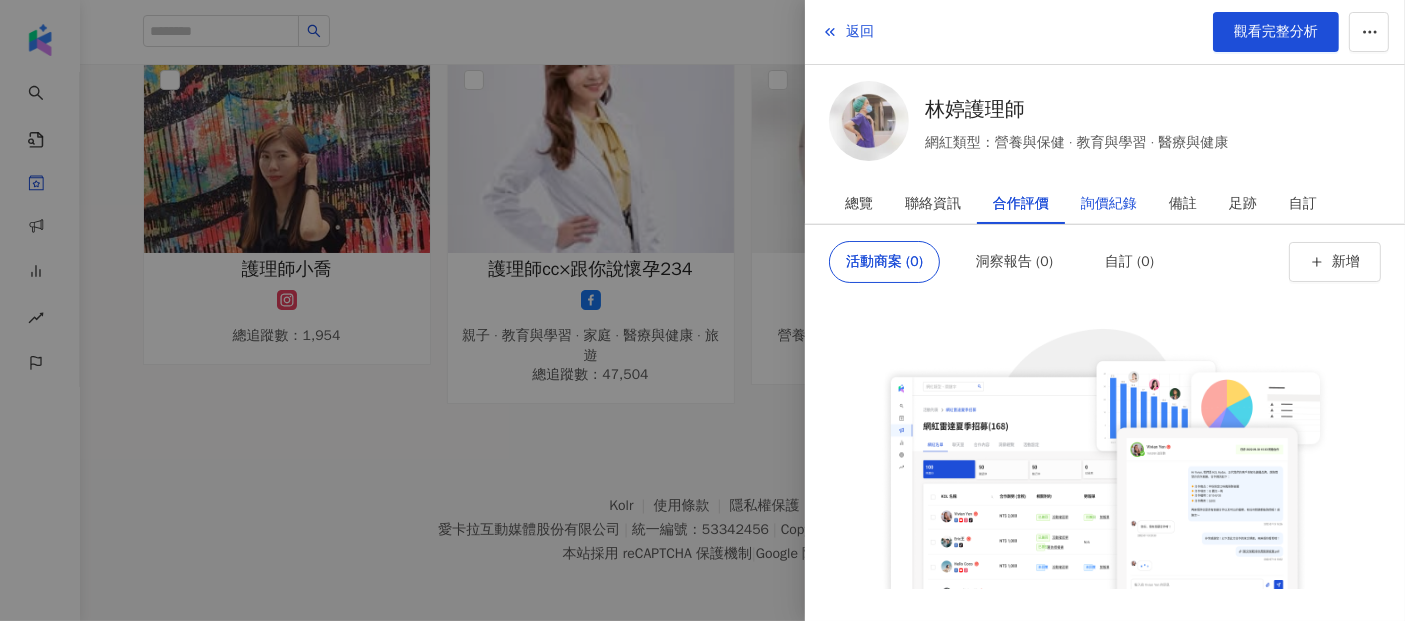 click on "詢價紀錄" at bounding box center [1109, 204] 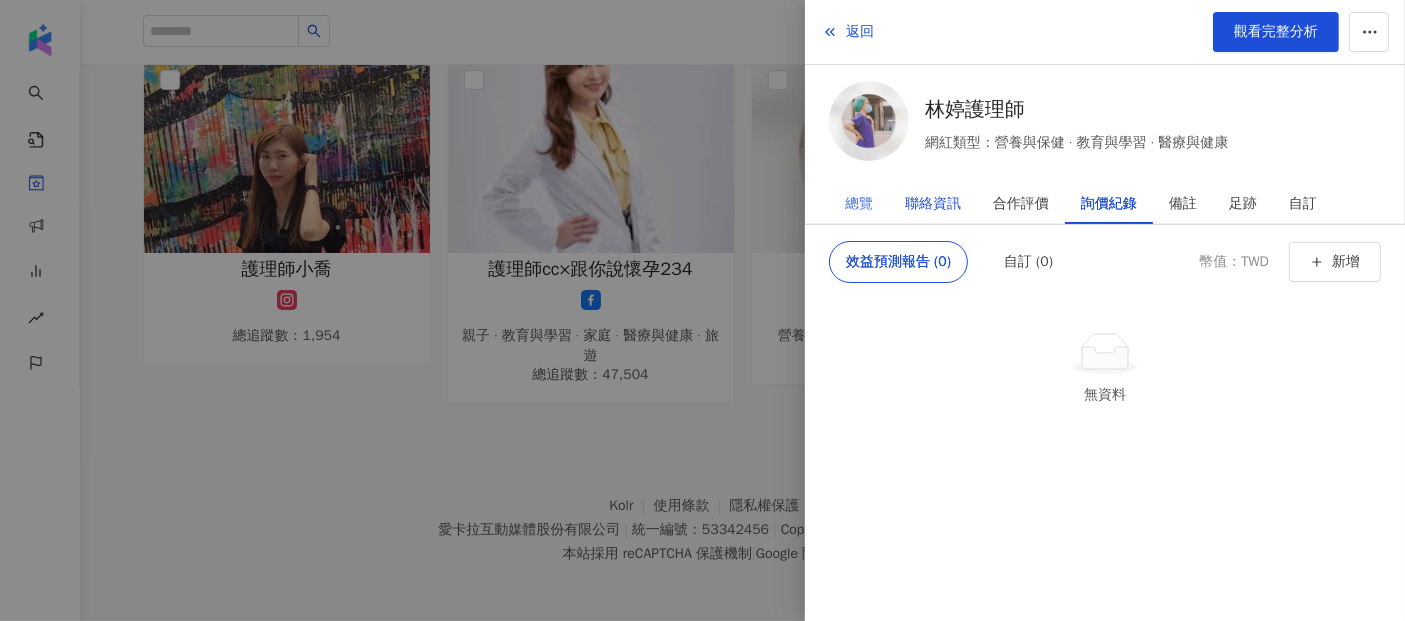 drag, startPoint x: 905, startPoint y: 199, endPoint x: 856, endPoint y: 199, distance: 49 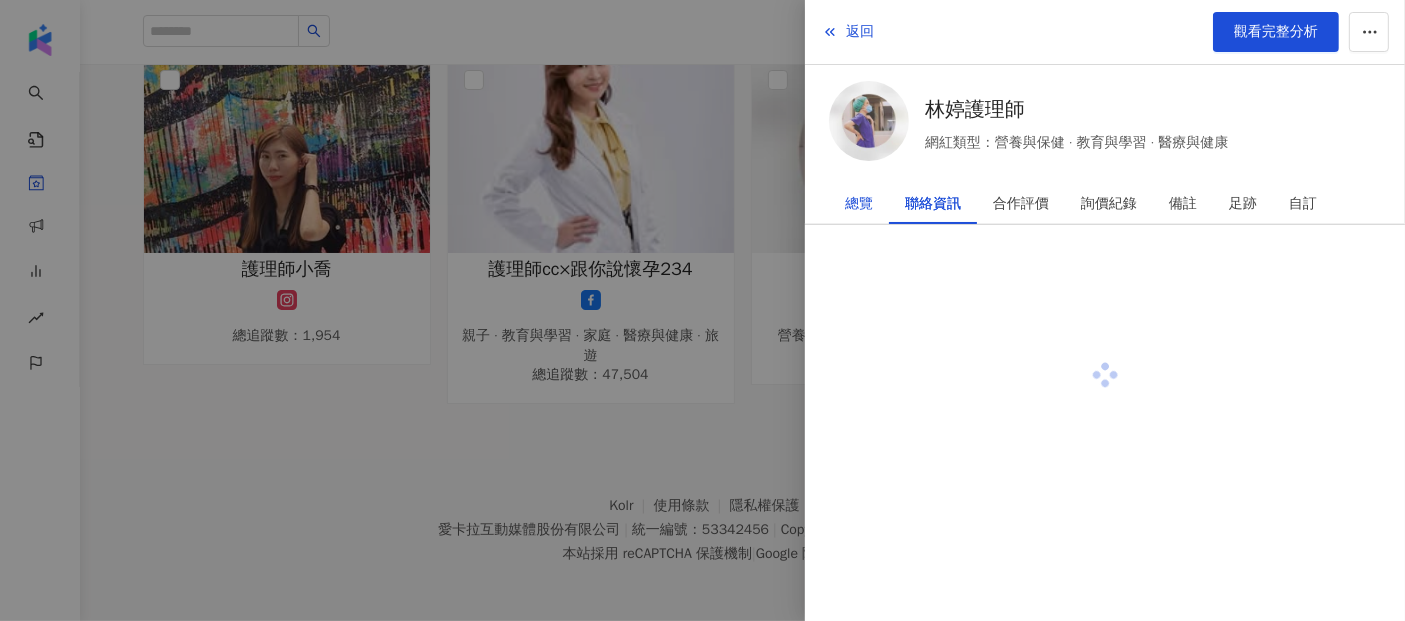 drag, startPoint x: 856, startPoint y: 199, endPoint x: 1029, endPoint y: 138, distance: 183.43936 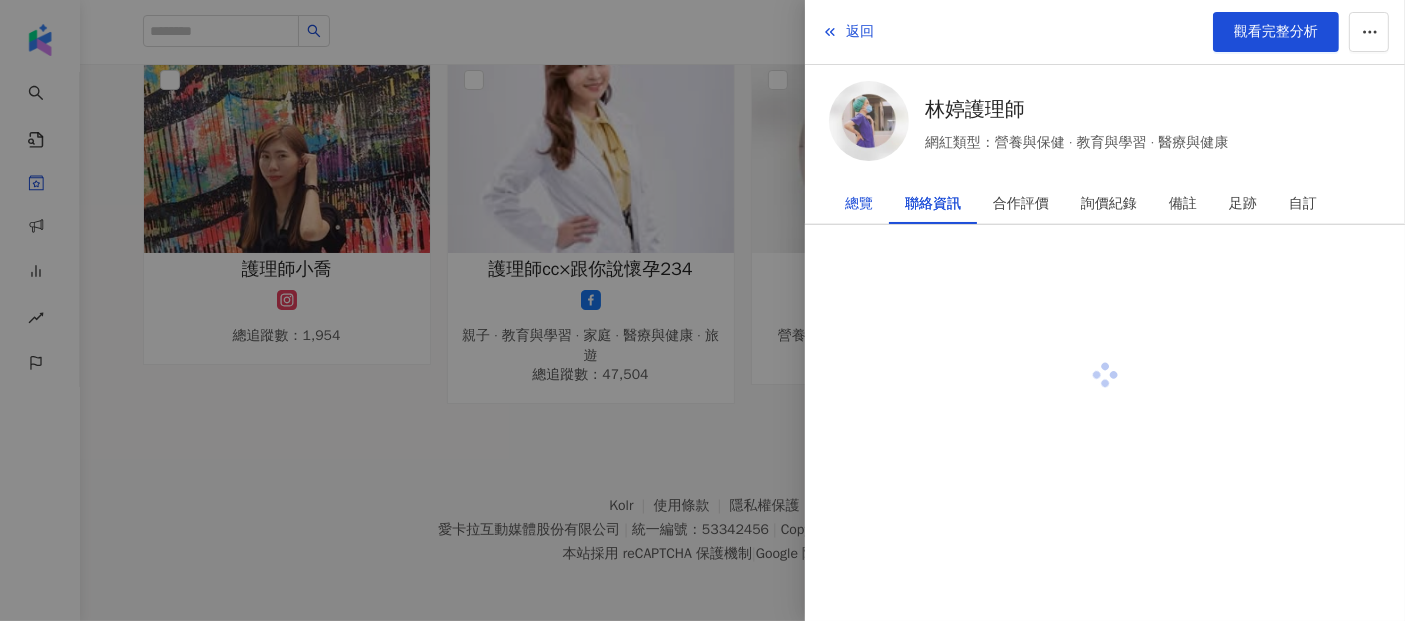 click on "總覽" at bounding box center [859, 204] 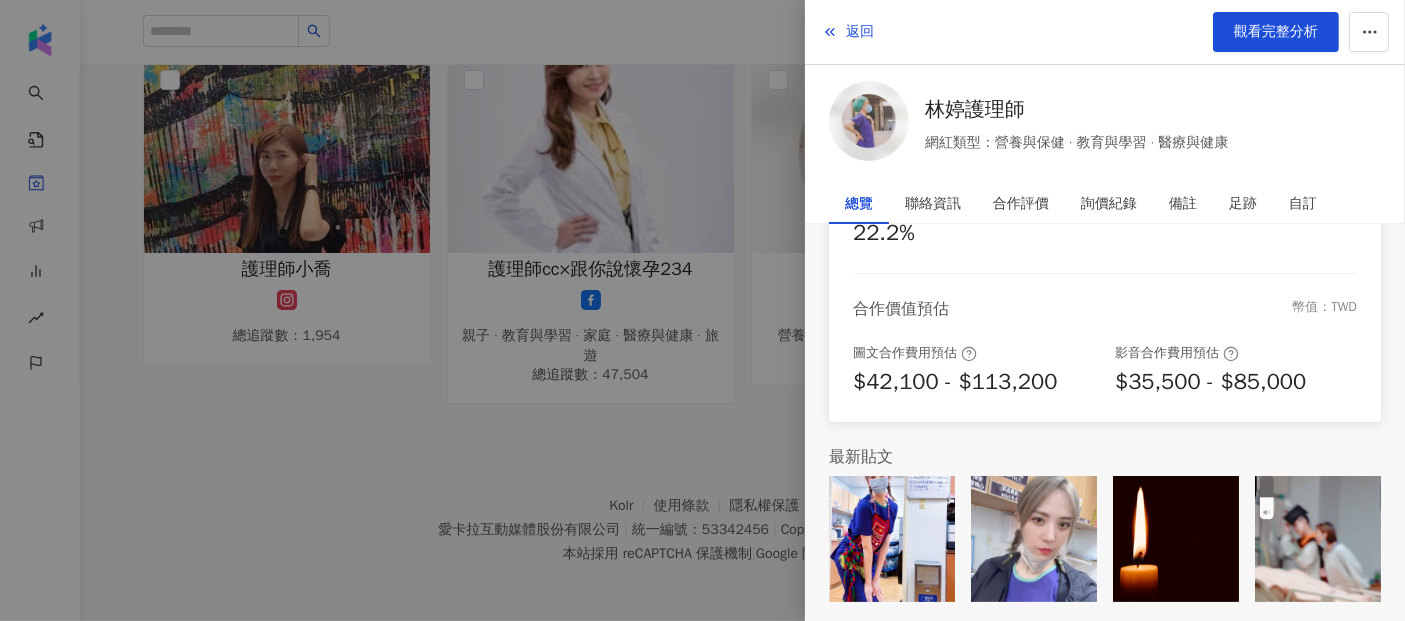 scroll, scrollTop: 525, scrollLeft: 0, axis: vertical 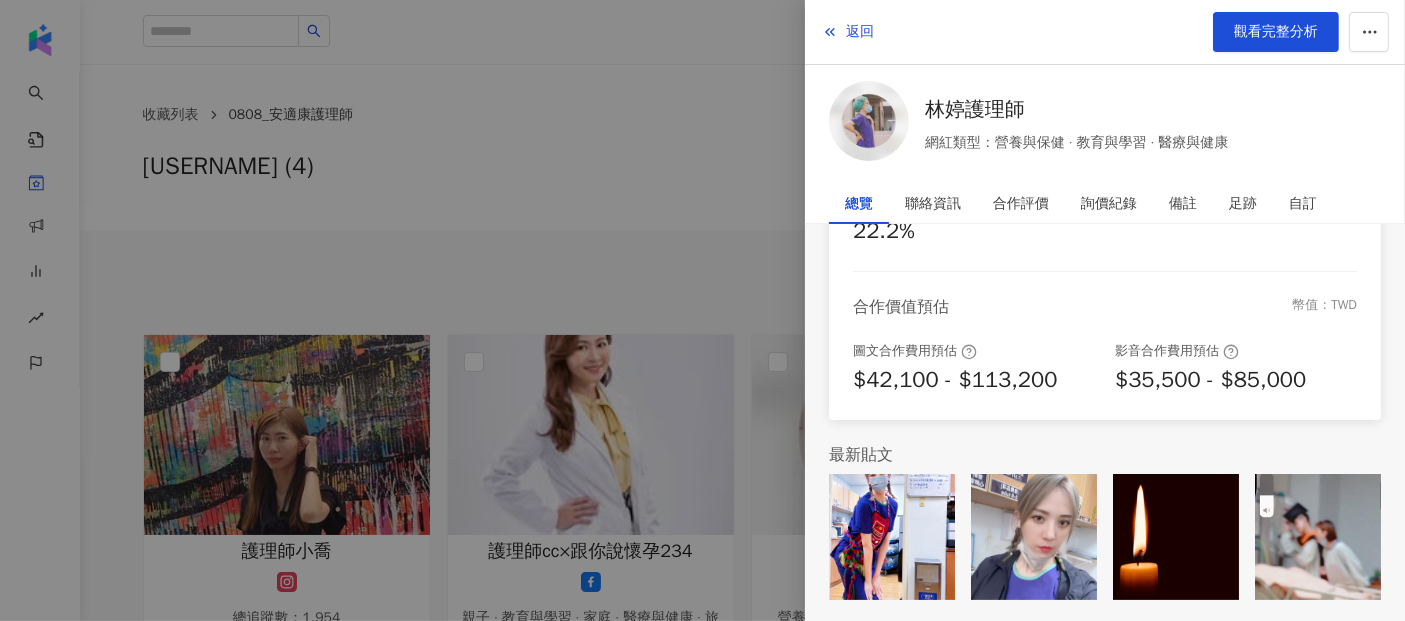 click at bounding box center (702, 310) 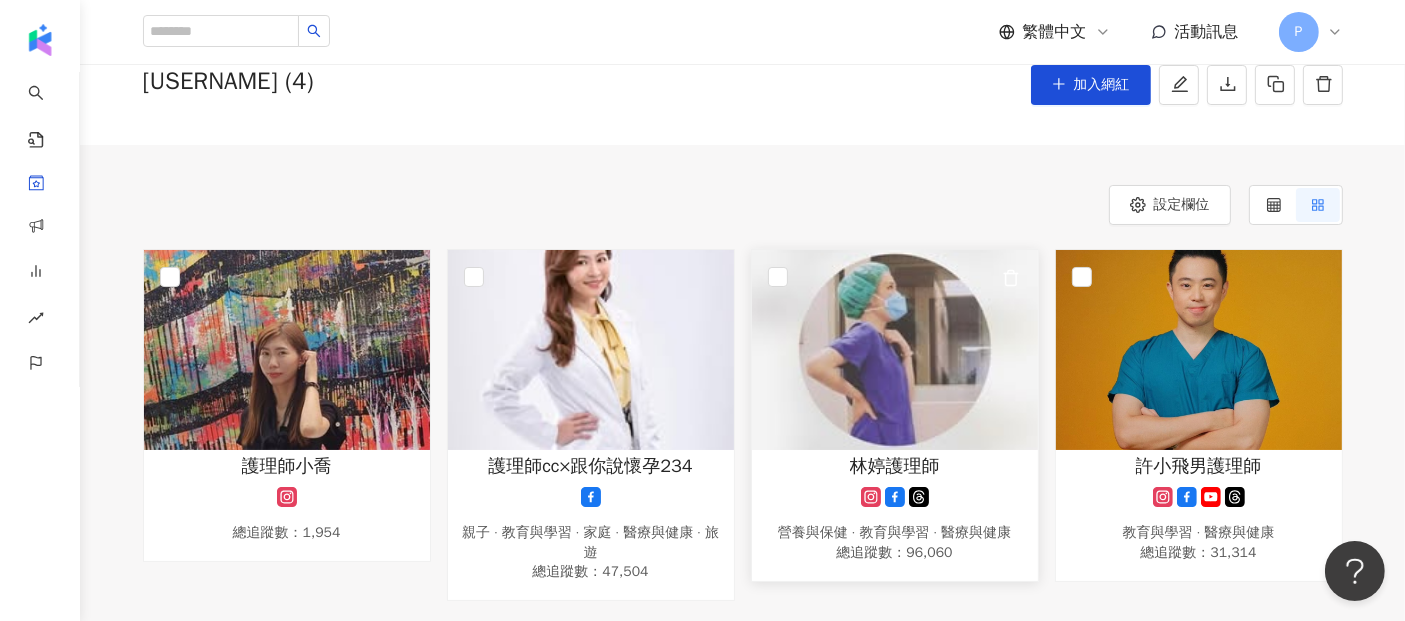 scroll, scrollTop: 222, scrollLeft: 0, axis: vertical 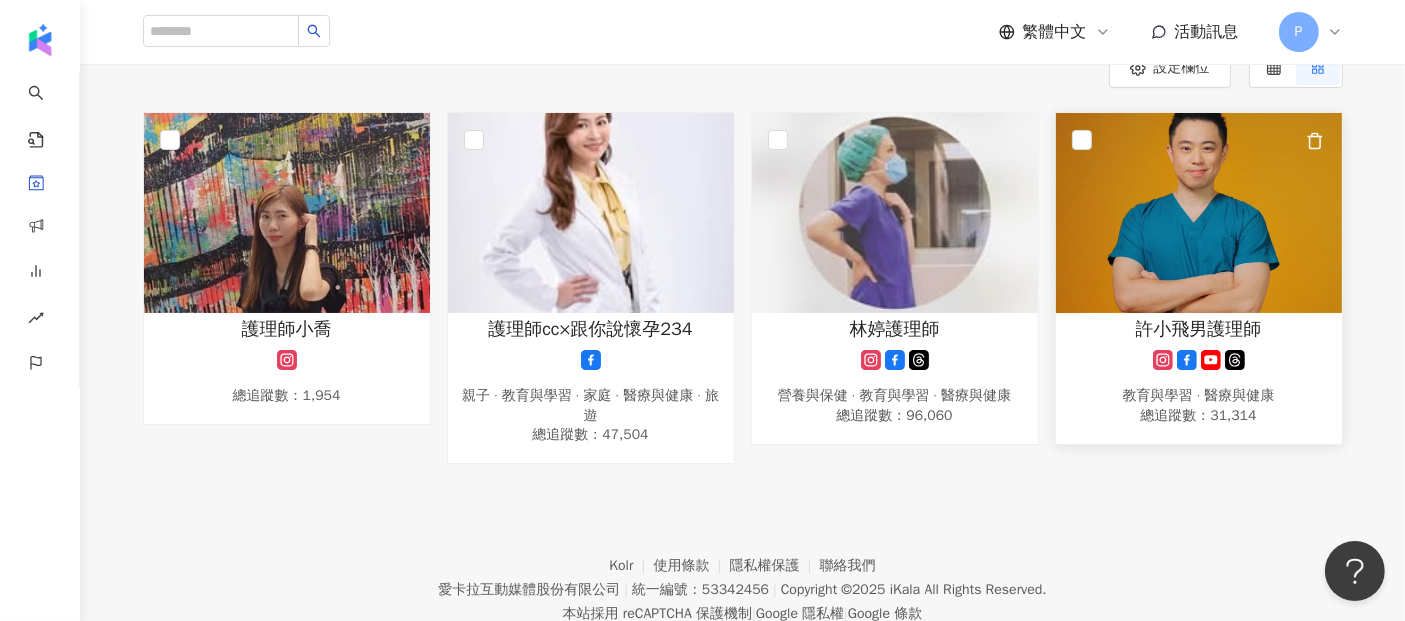 click at bounding box center (1199, 213) 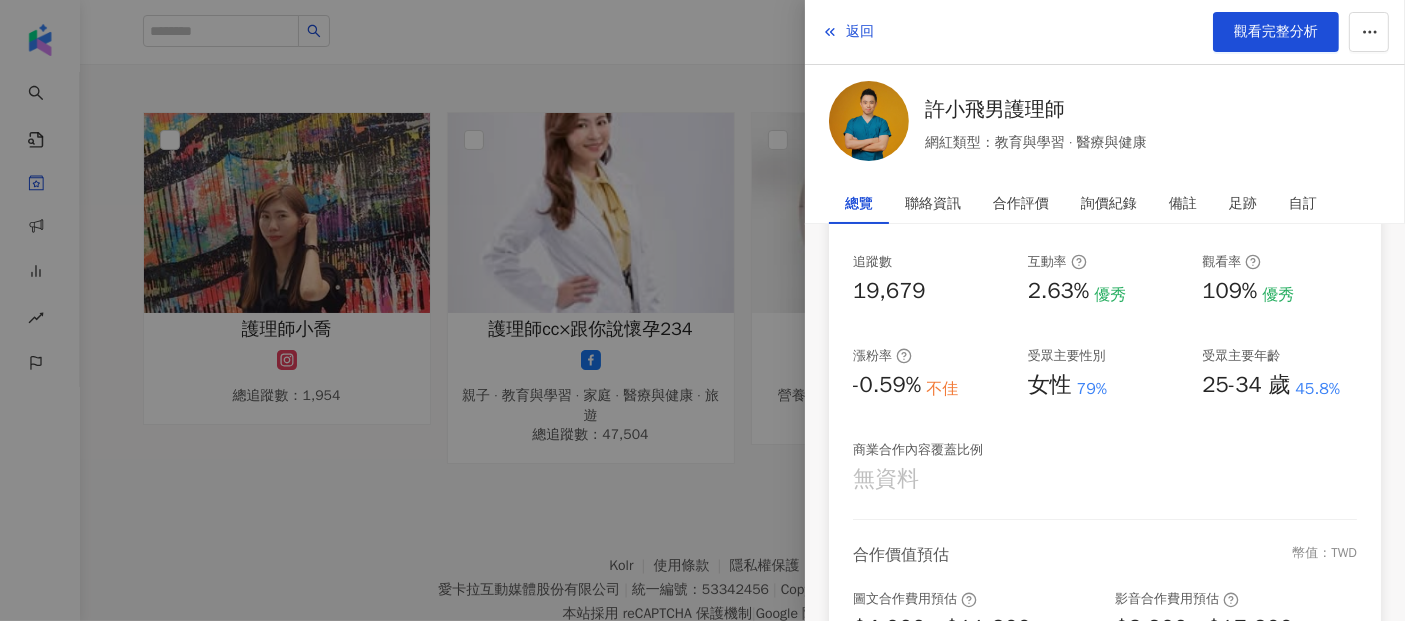 scroll, scrollTop: 525, scrollLeft: 0, axis: vertical 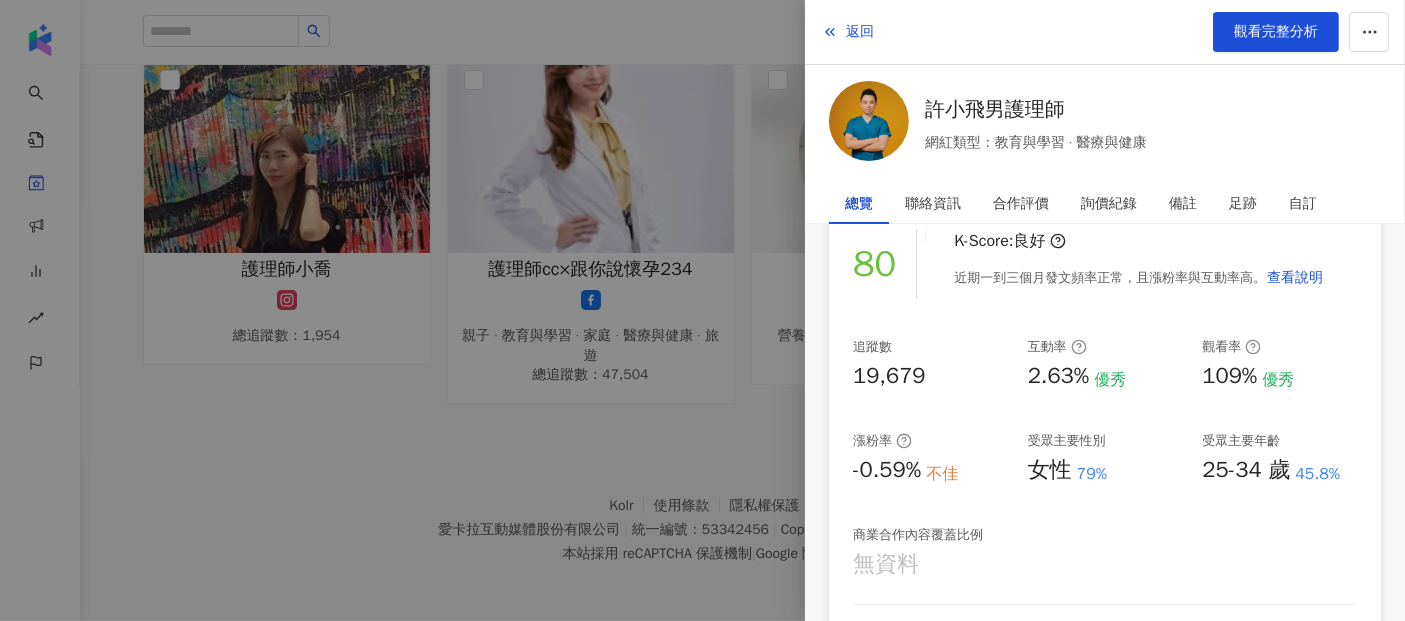 click at bounding box center (702, 310) 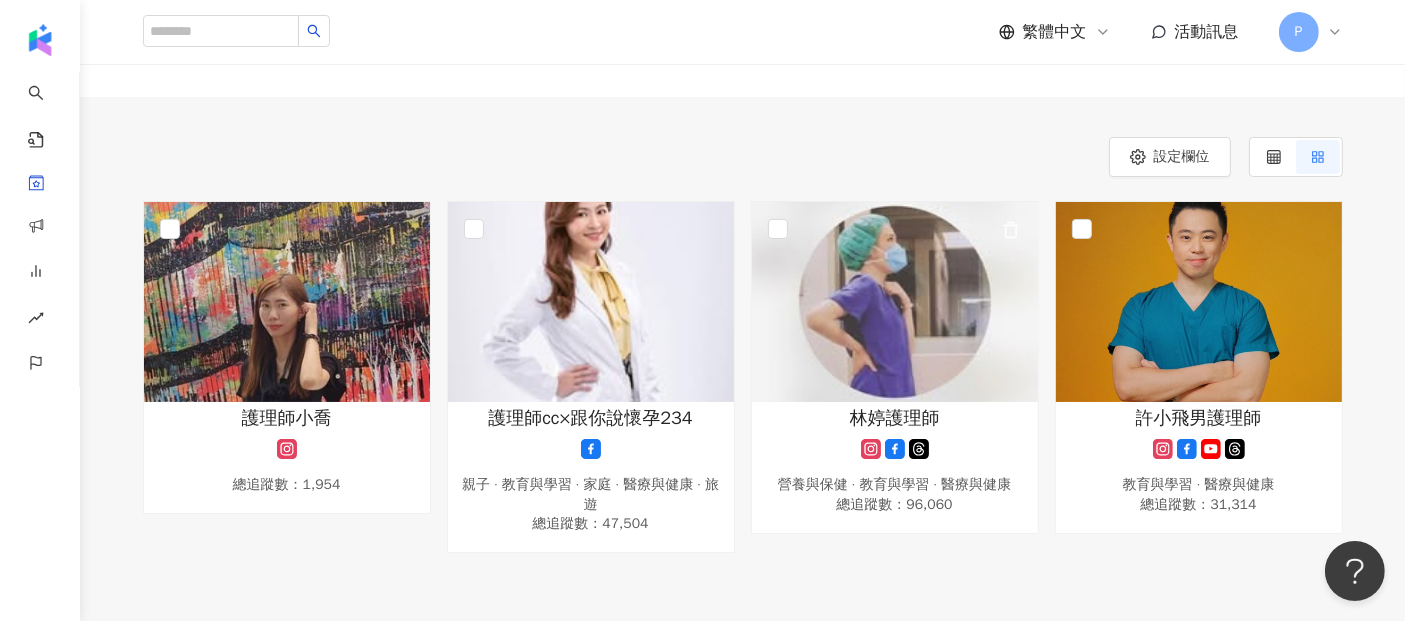 scroll, scrollTop: 0, scrollLeft: 0, axis: both 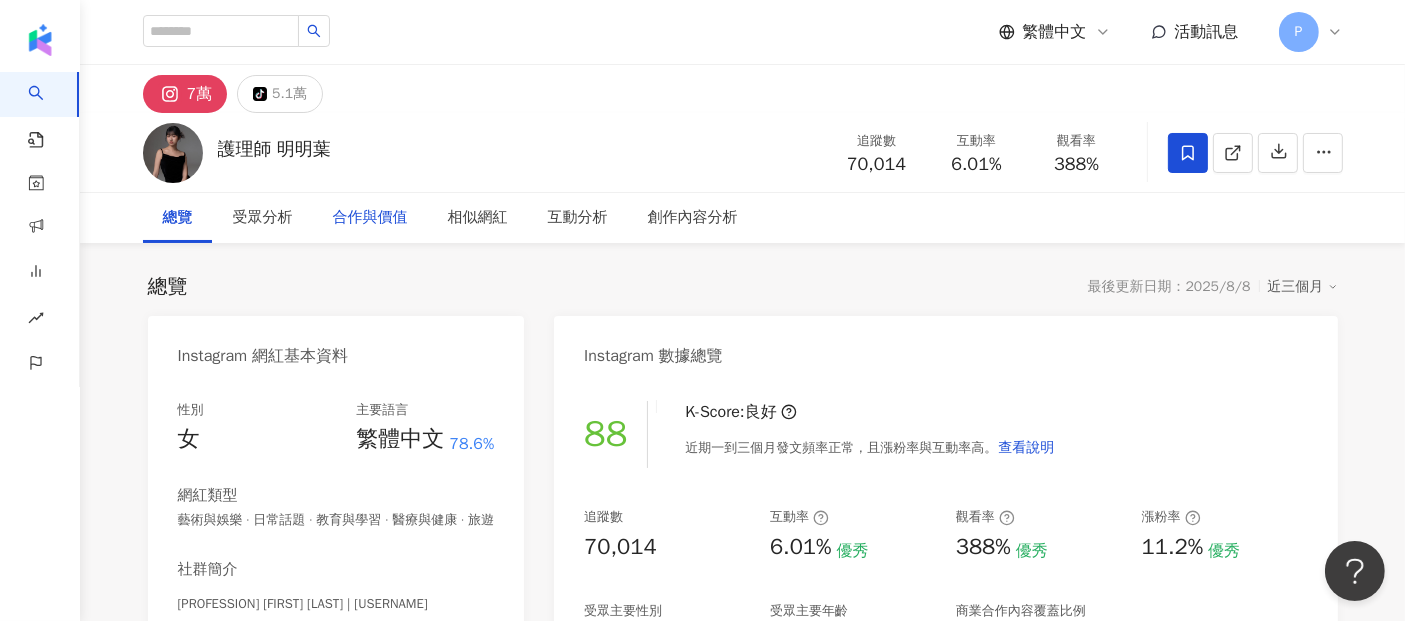 click on "合作與價值" at bounding box center [370, 218] 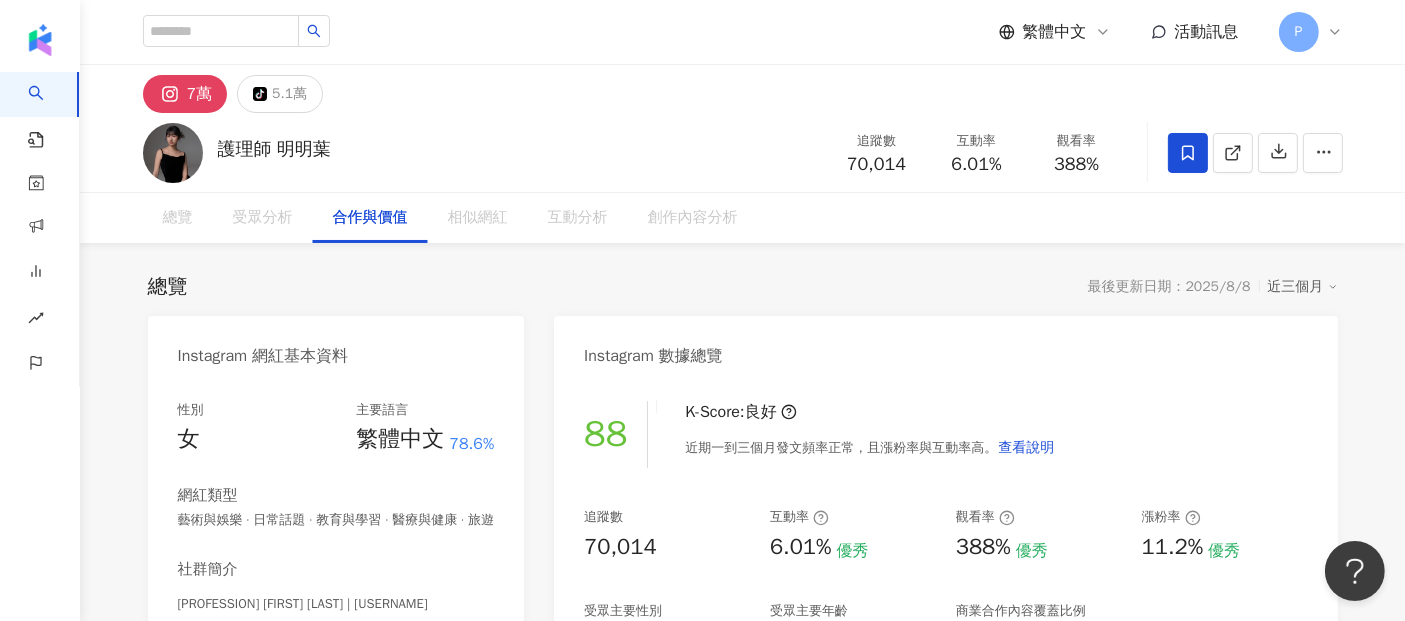 scroll, scrollTop: 2706, scrollLeft: 0, axis: vertical 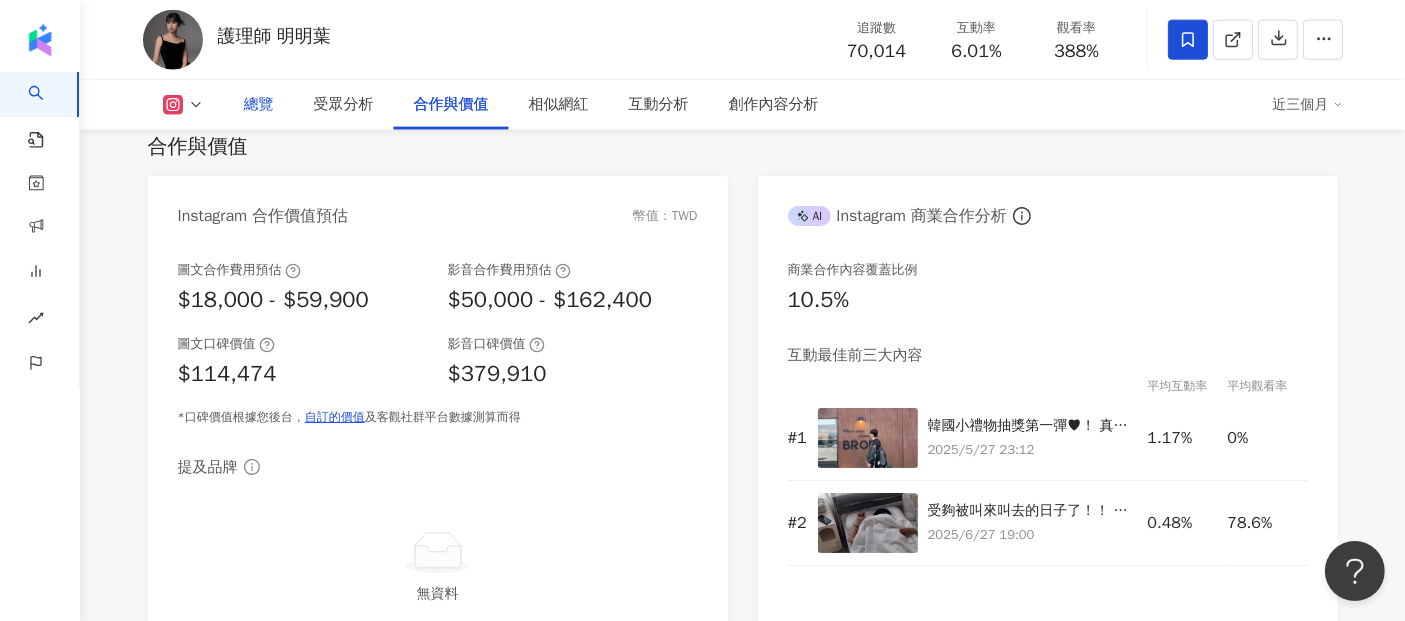 click on "總覽" at bounding box center [259, 105] 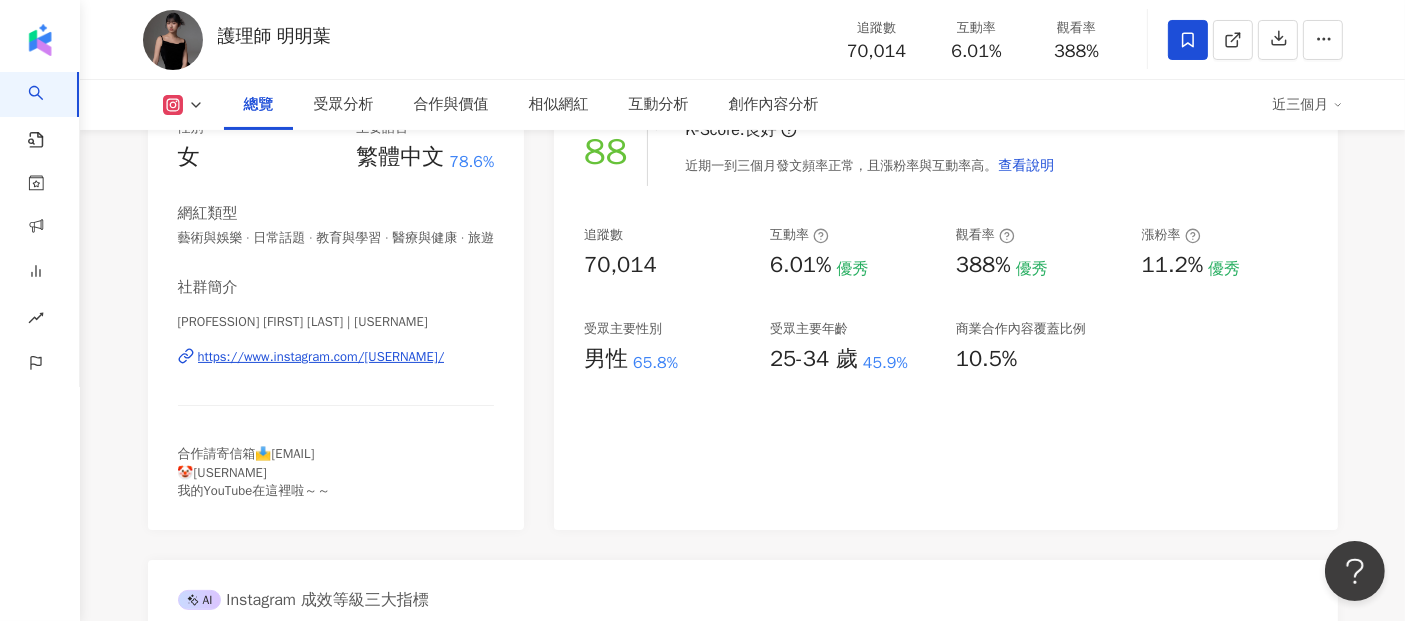scroll, scrollTop: 0, scrollLeft: 0, axis: both 